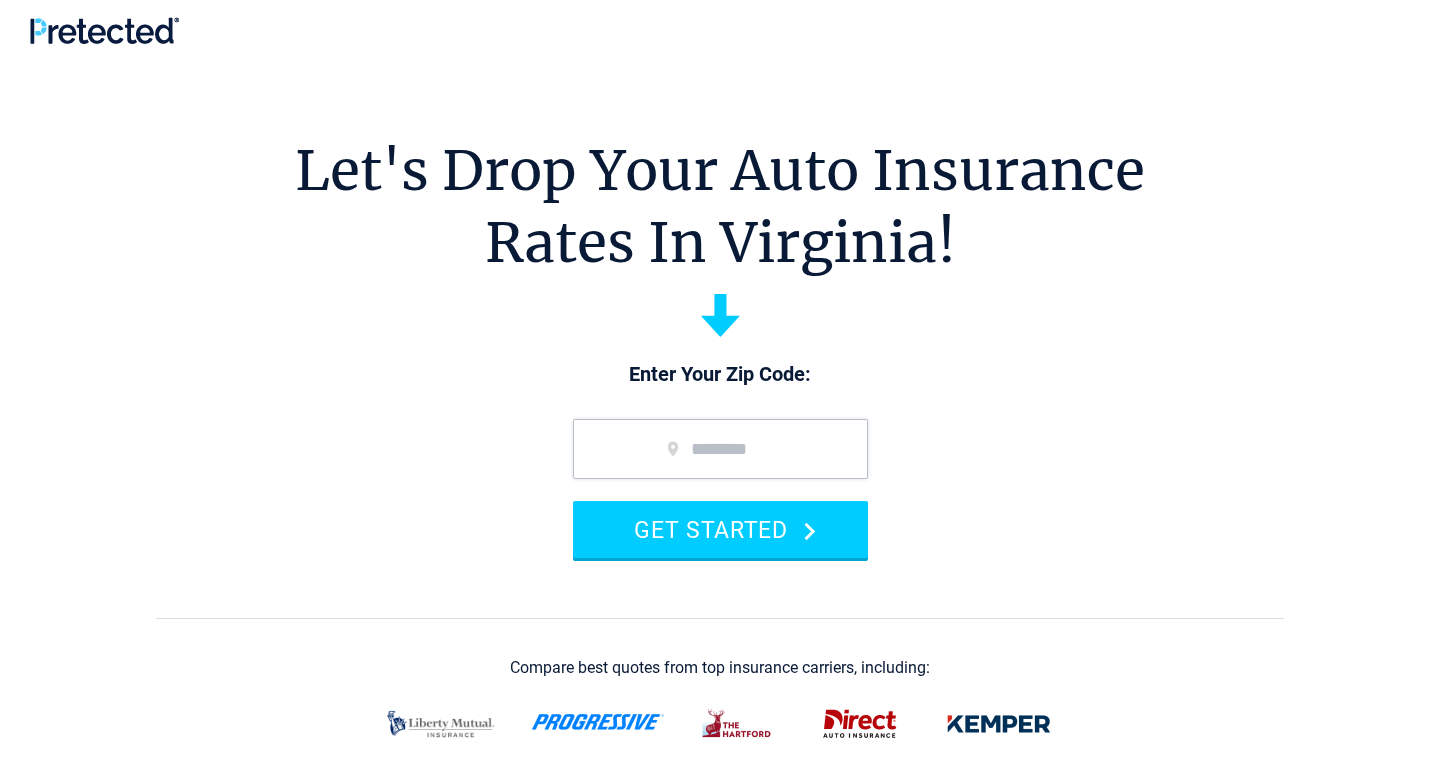 scroll, scrollTop: 0, scrollLeft: 0, axis: both 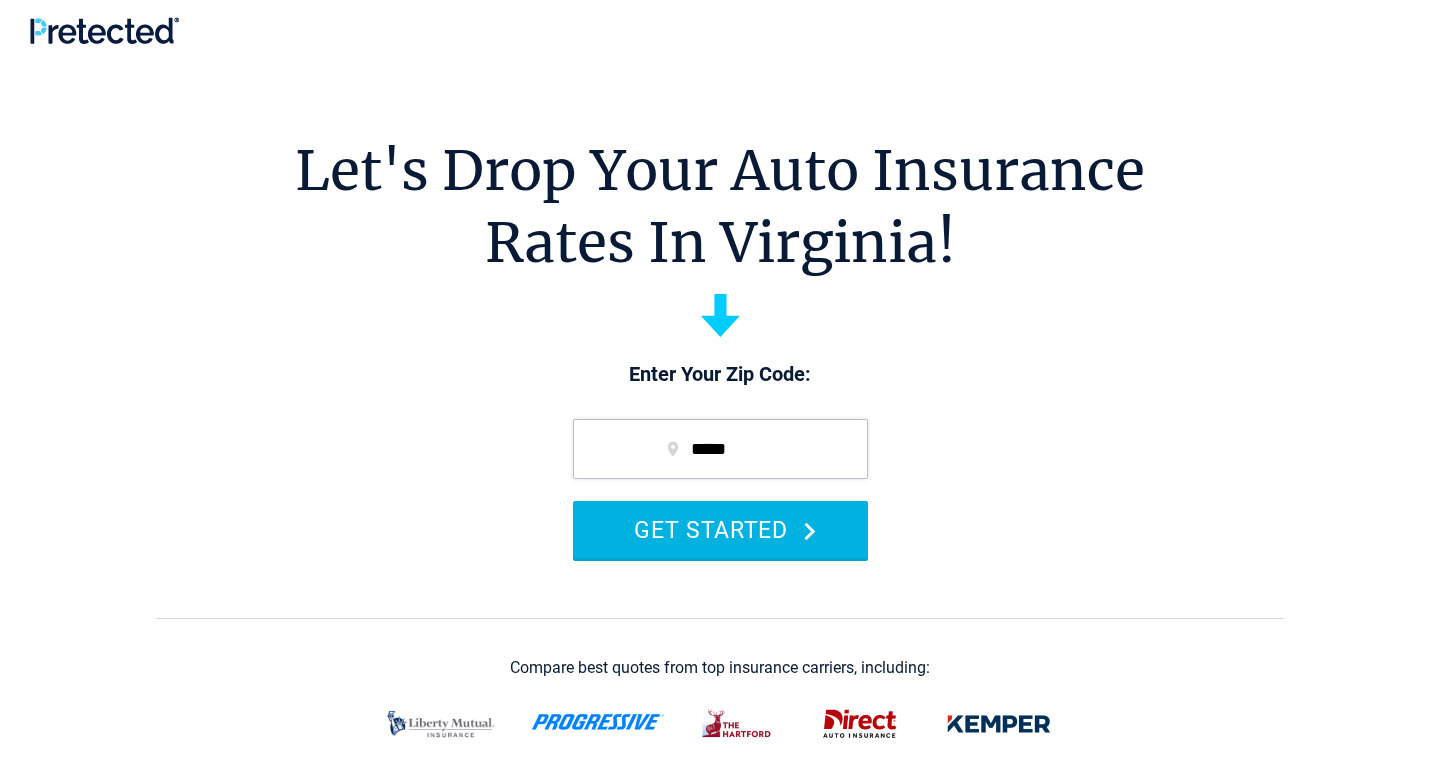 click on "GET STARTED" at bounding box center [720, 529] 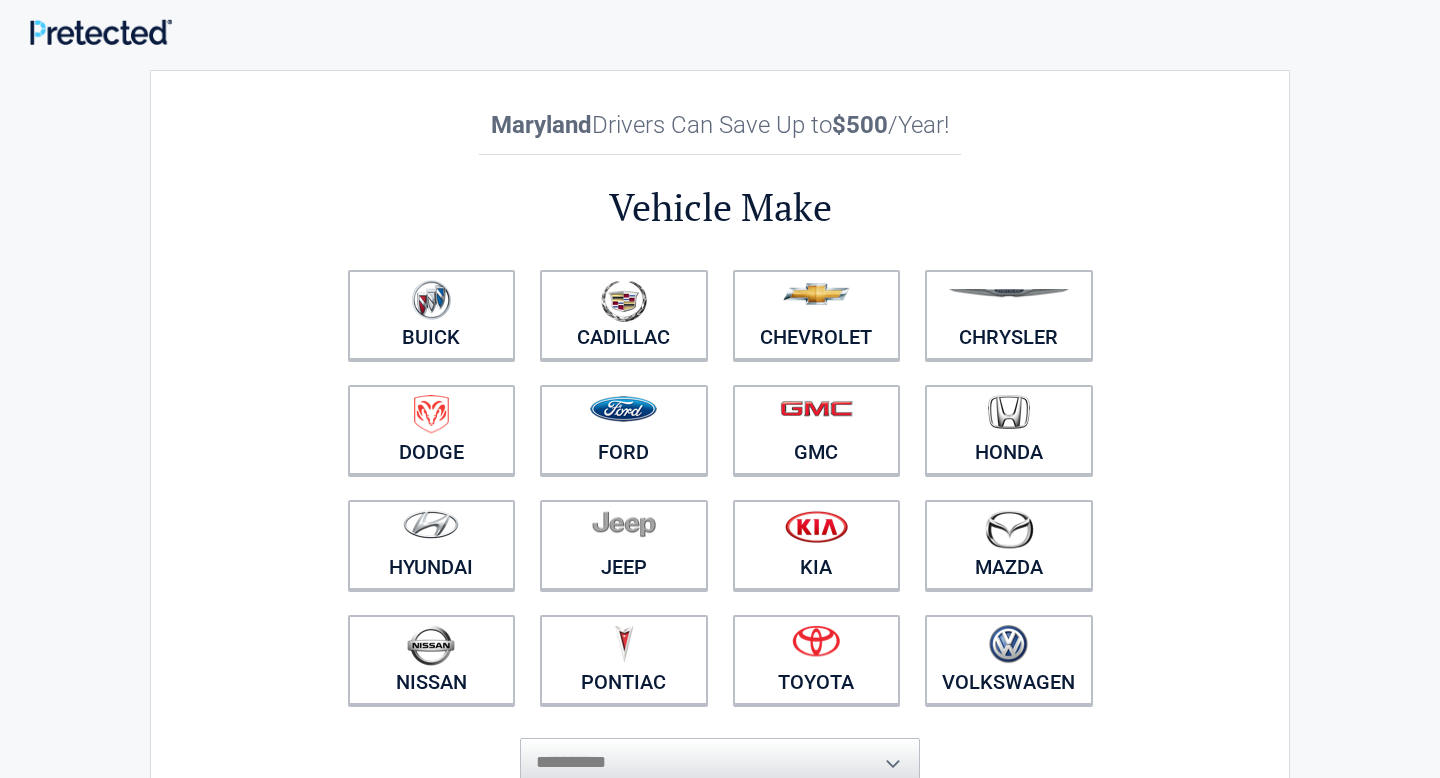 scroll, scrollTop: 0, scrollLeft: 0, axis: both 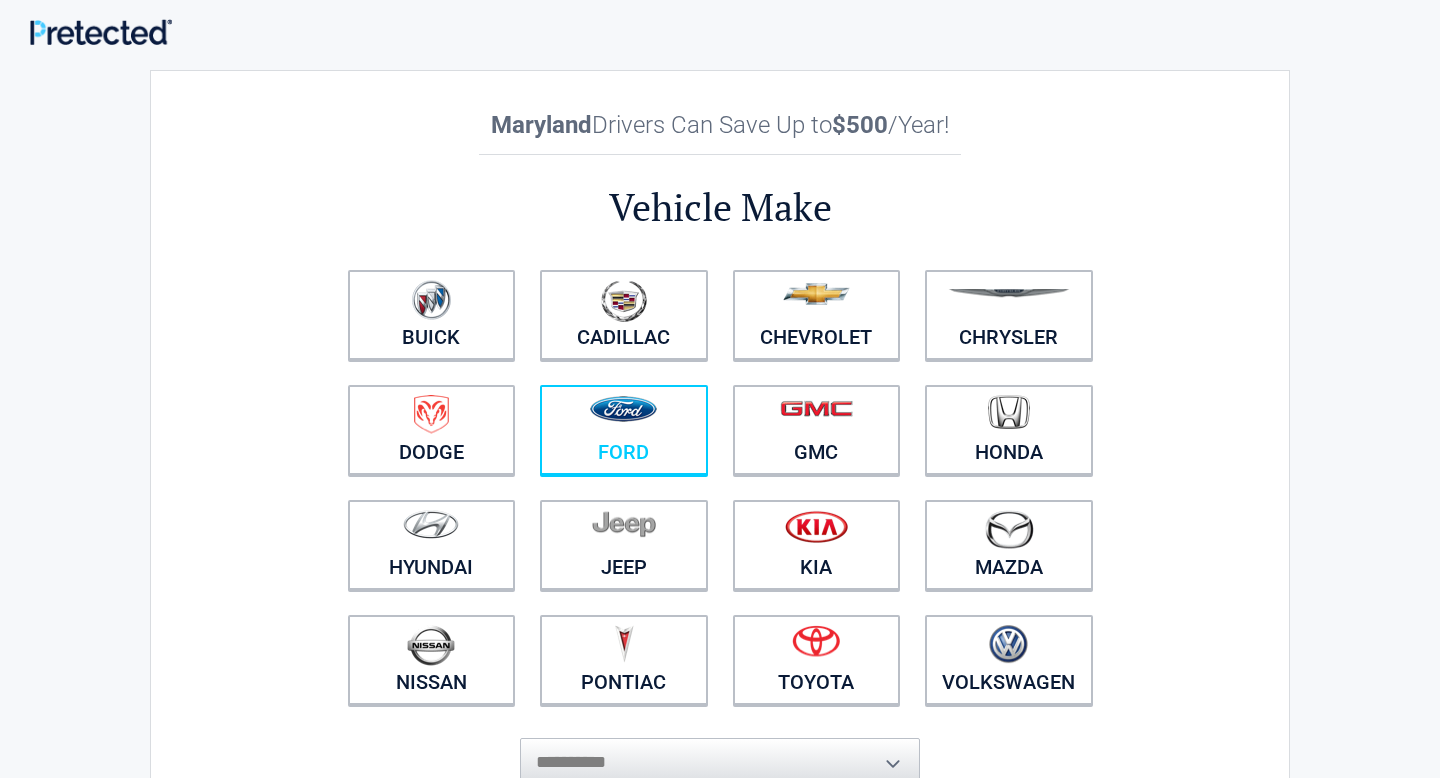 click at bounding box center [624, 417] 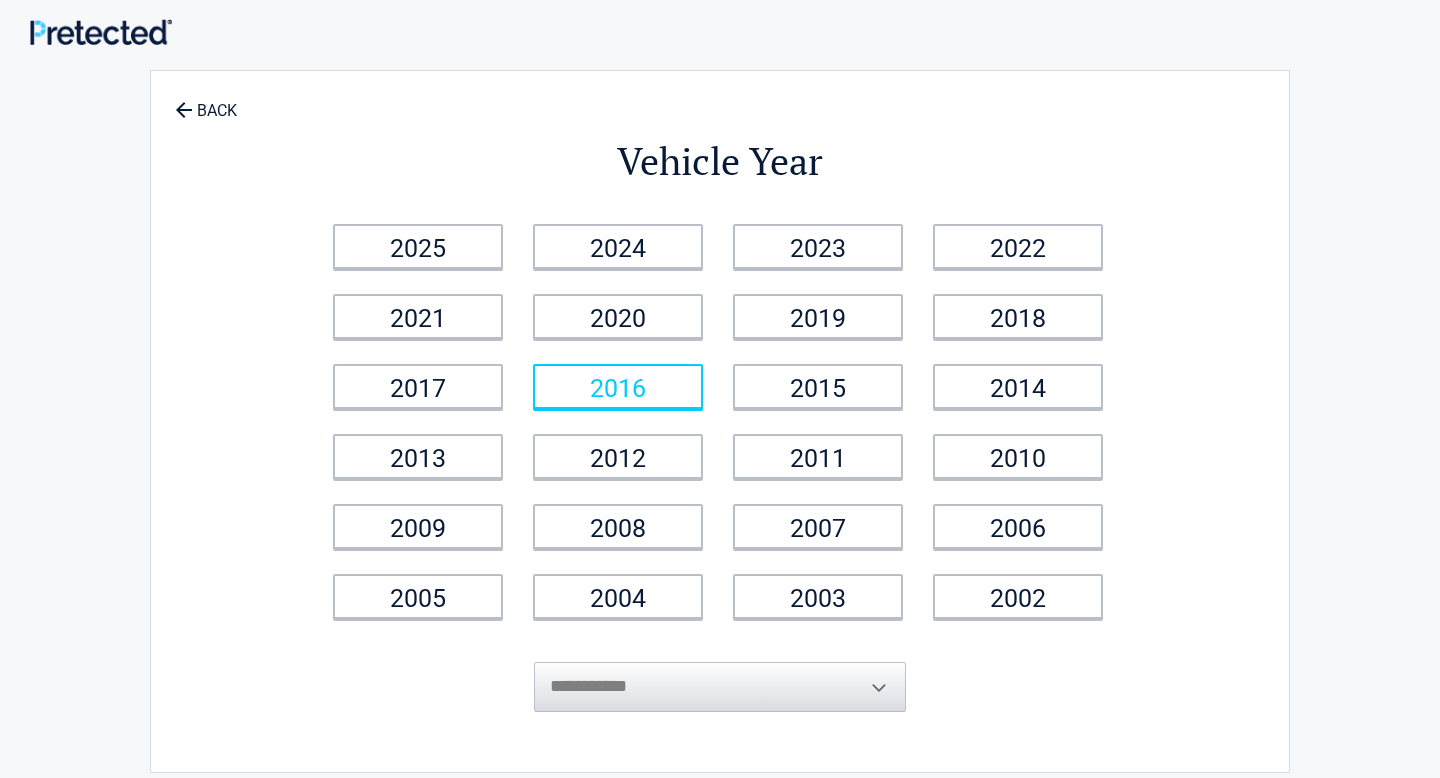 click on "2016" at bounding box center [618, 386] 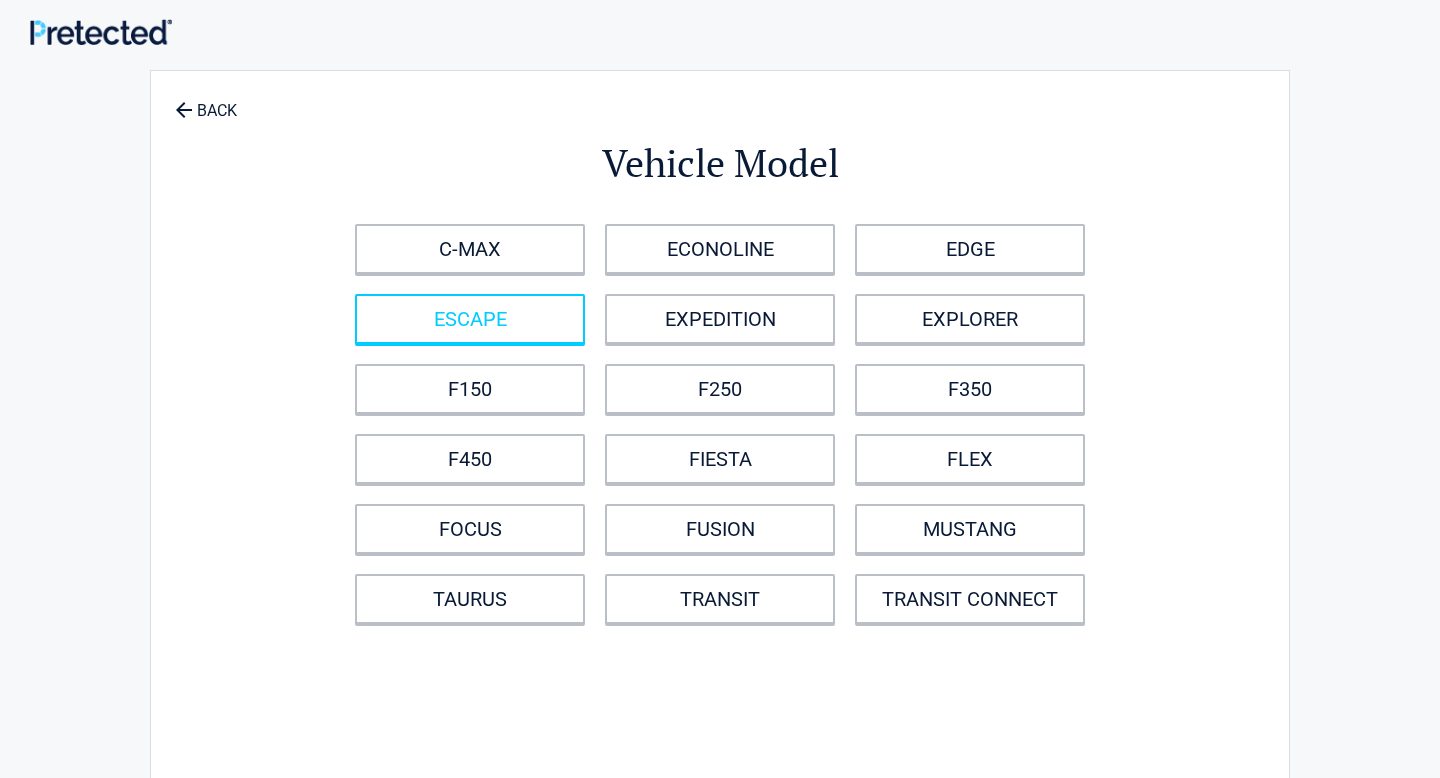 click on "ESCAPE" at bounding box center (470, 319) 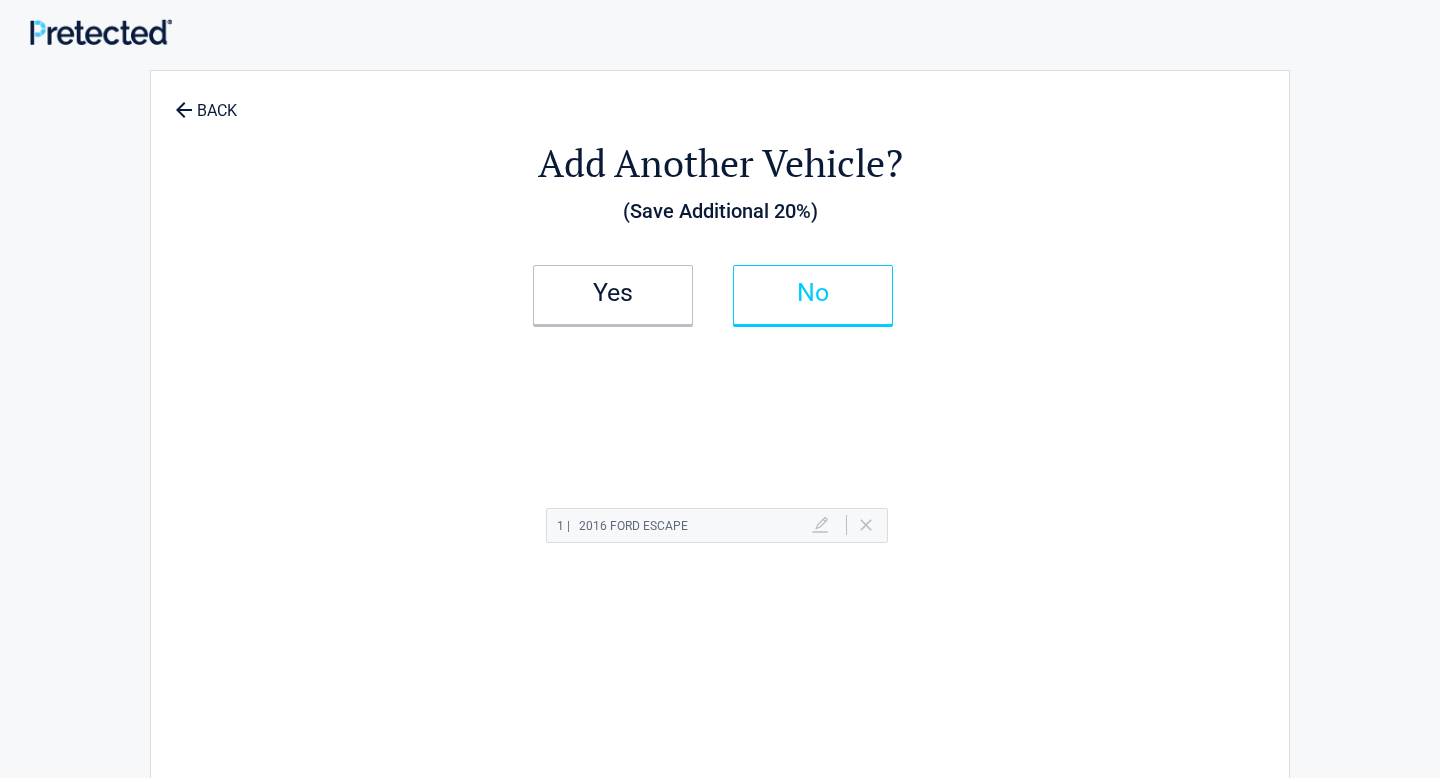 click on "No" at bounding box center [813, 295] 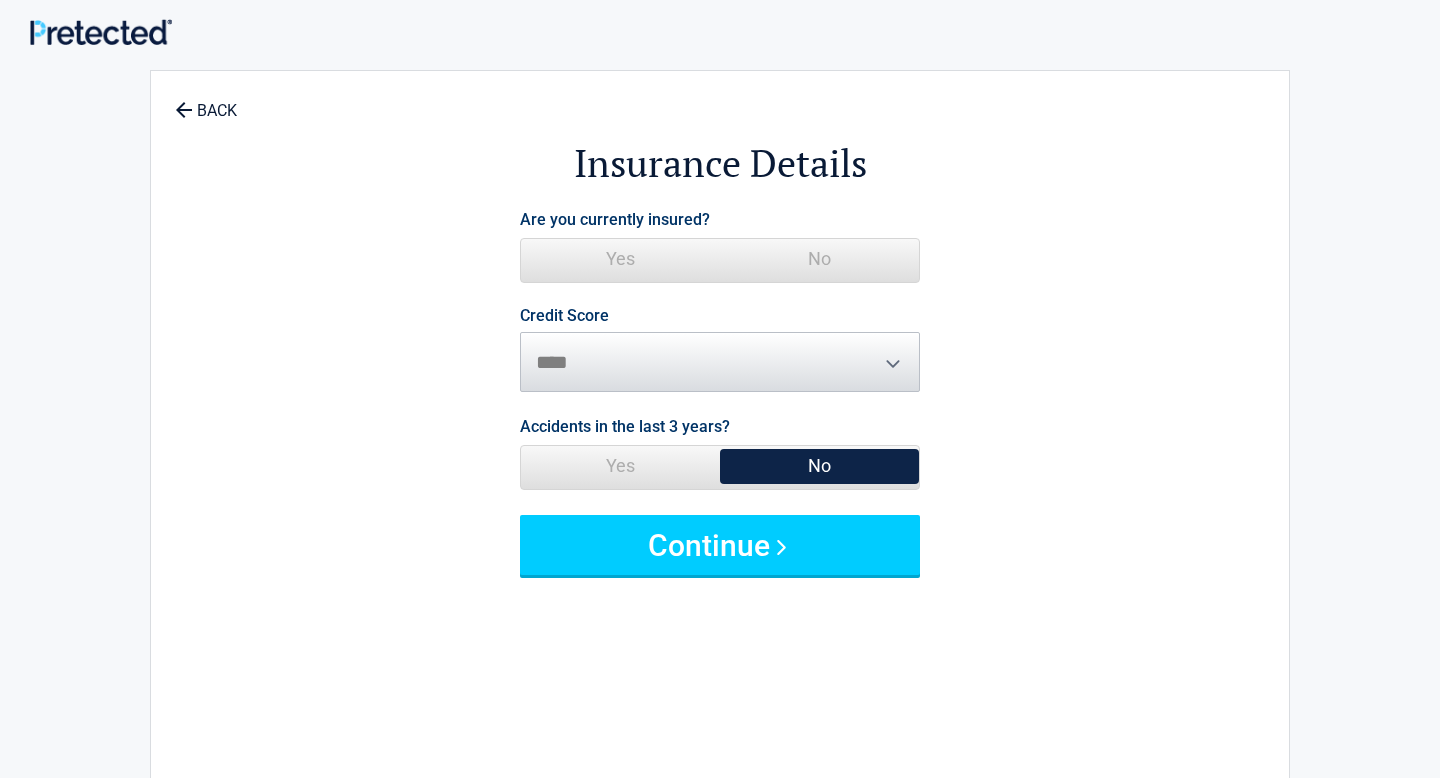 click on "Yes" at bounding box center (620, 259) 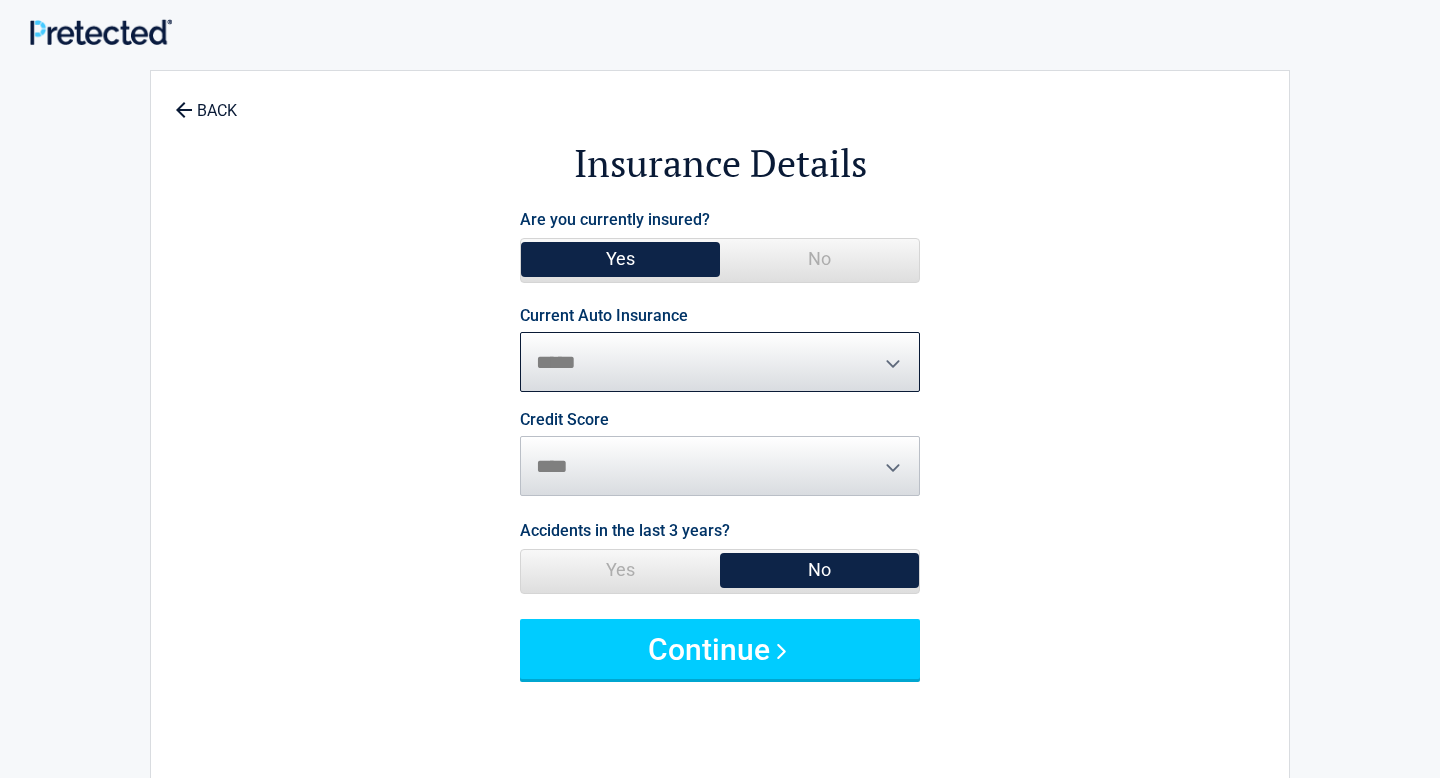 click on "**********" at bounding box center [720, 362] 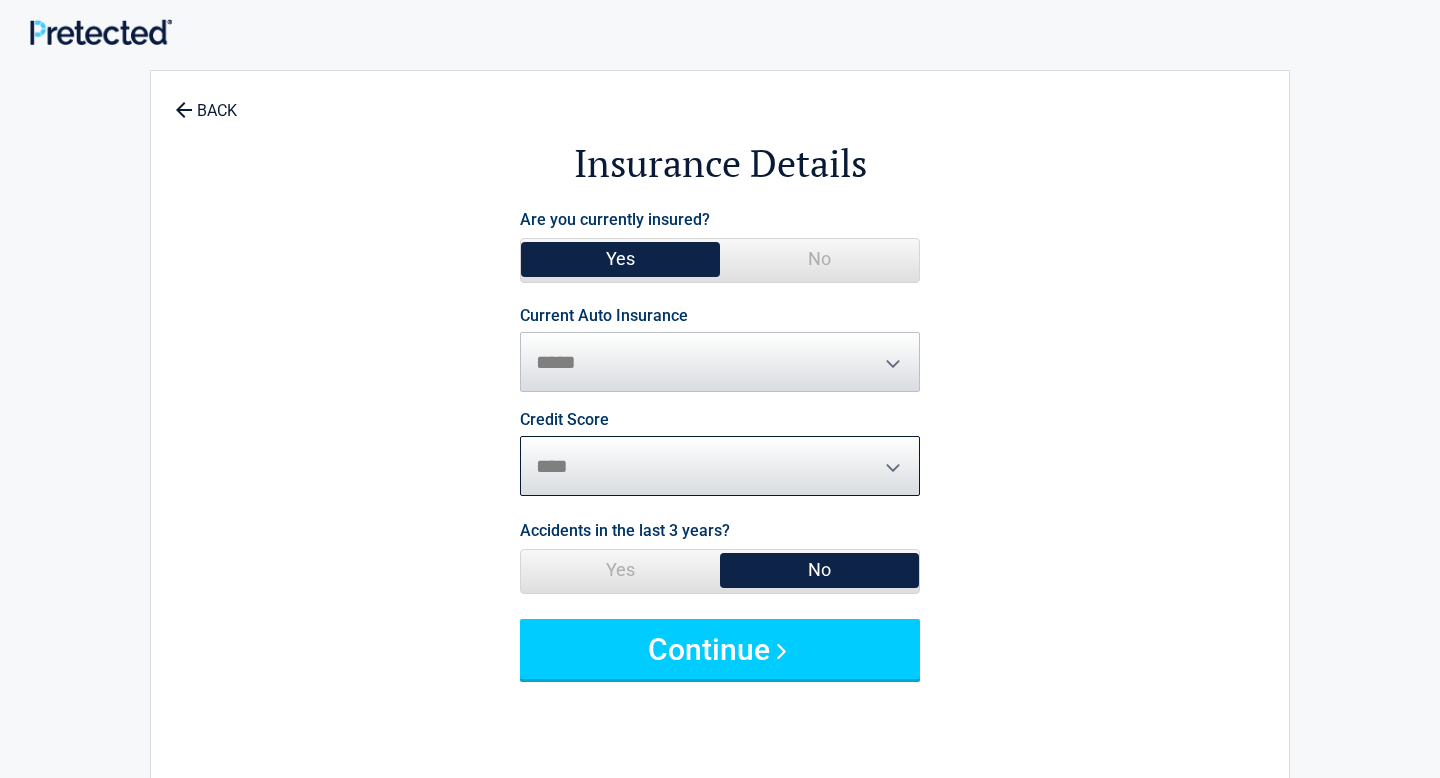 click on "*********
****
*******
****" at bounding box center (720, 466) 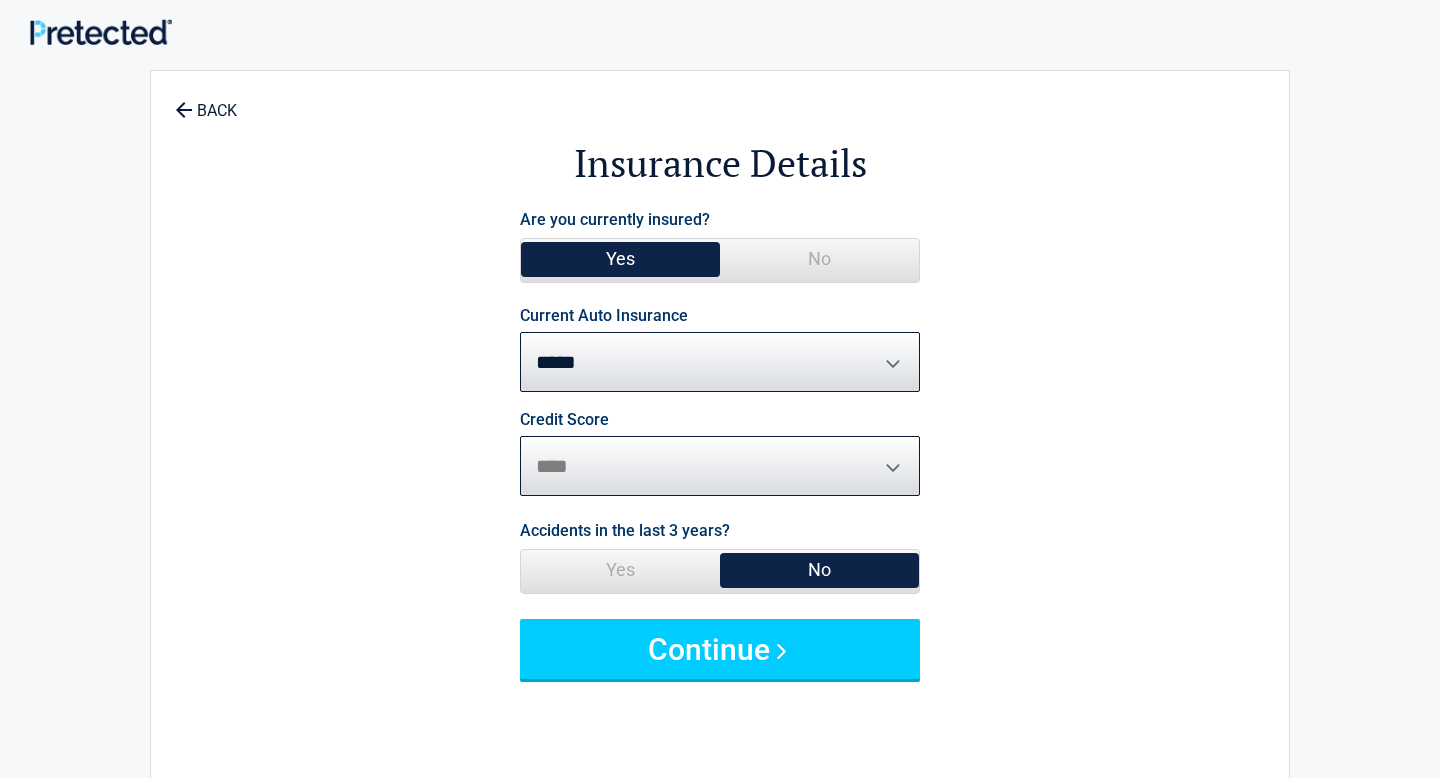 select on "*******" 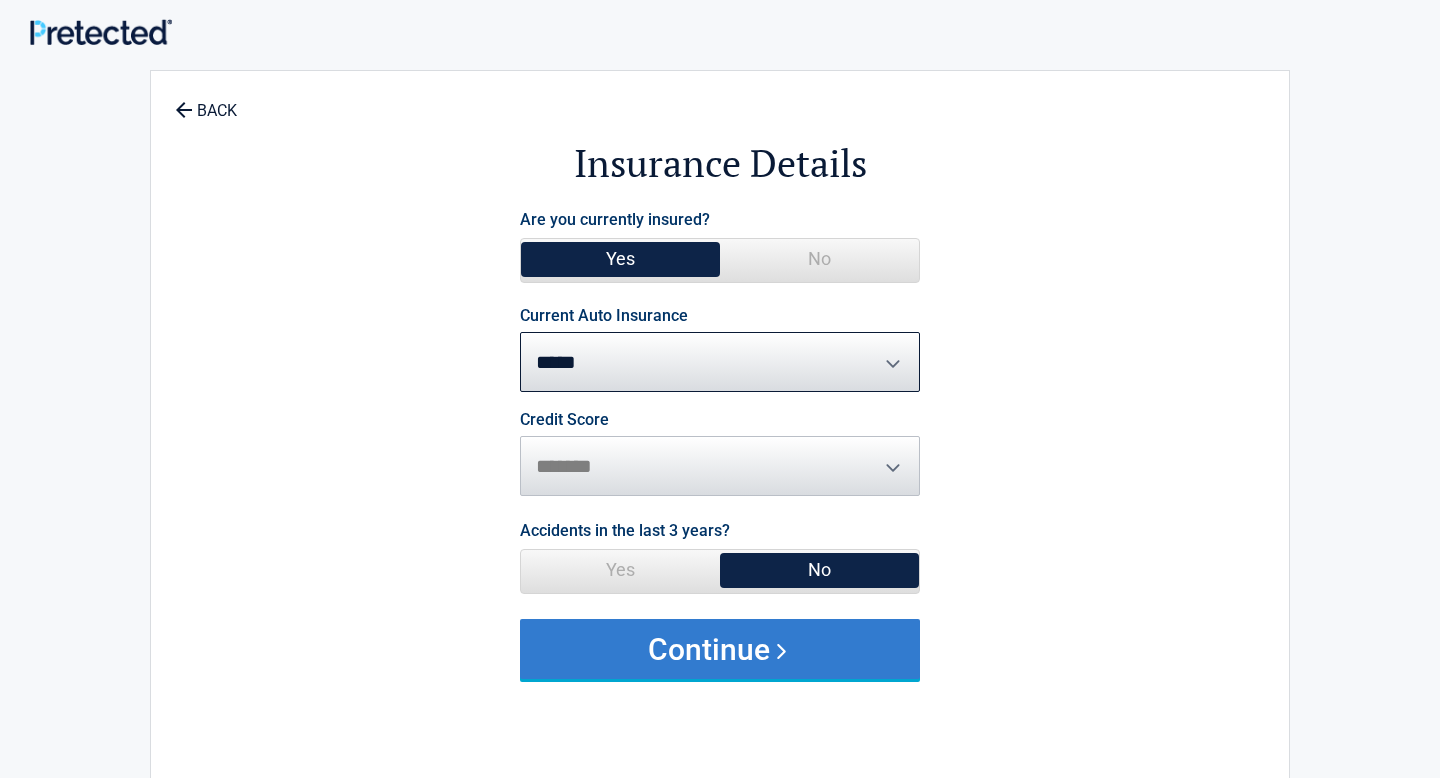click on "Continue" at bounding box center (720, 649) 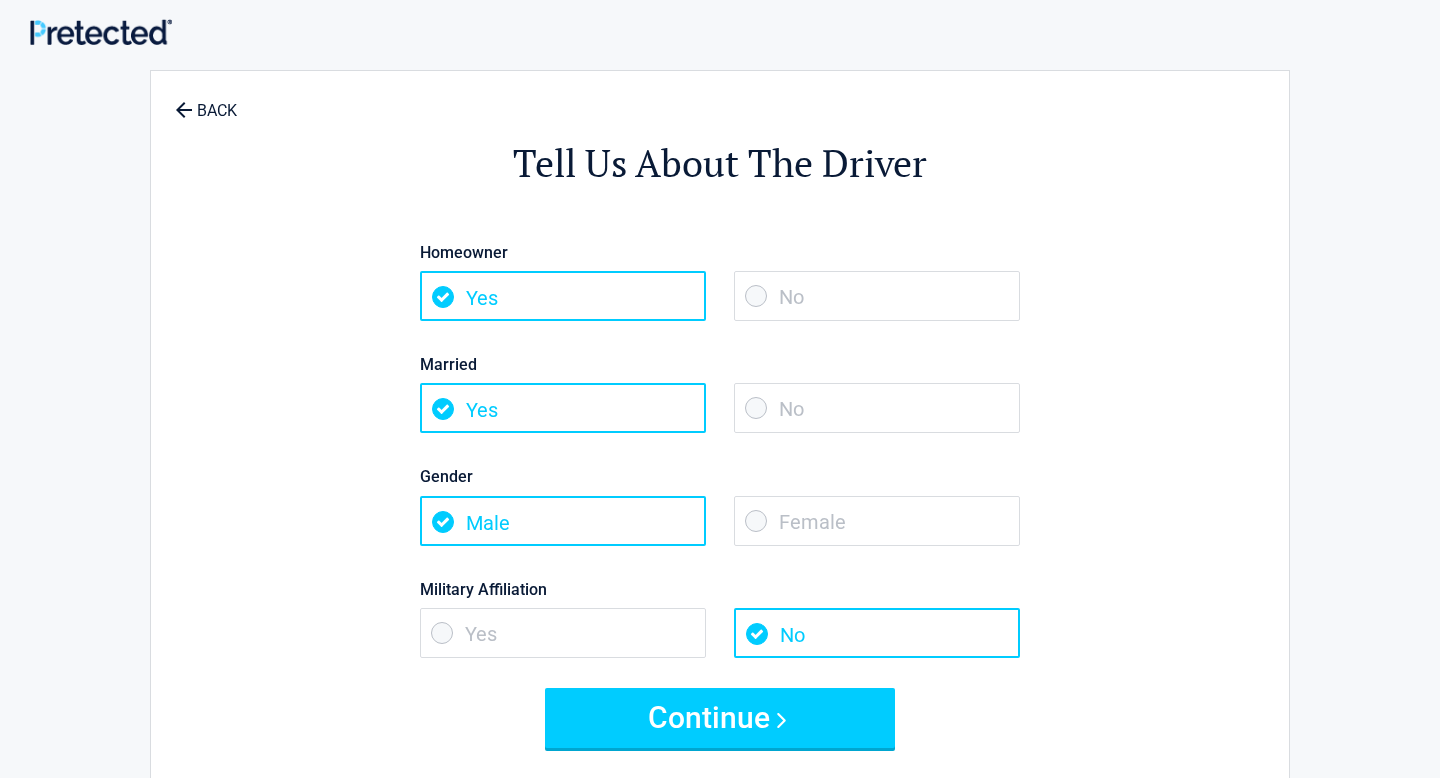 click on "No" at bounding box center [877, 296] 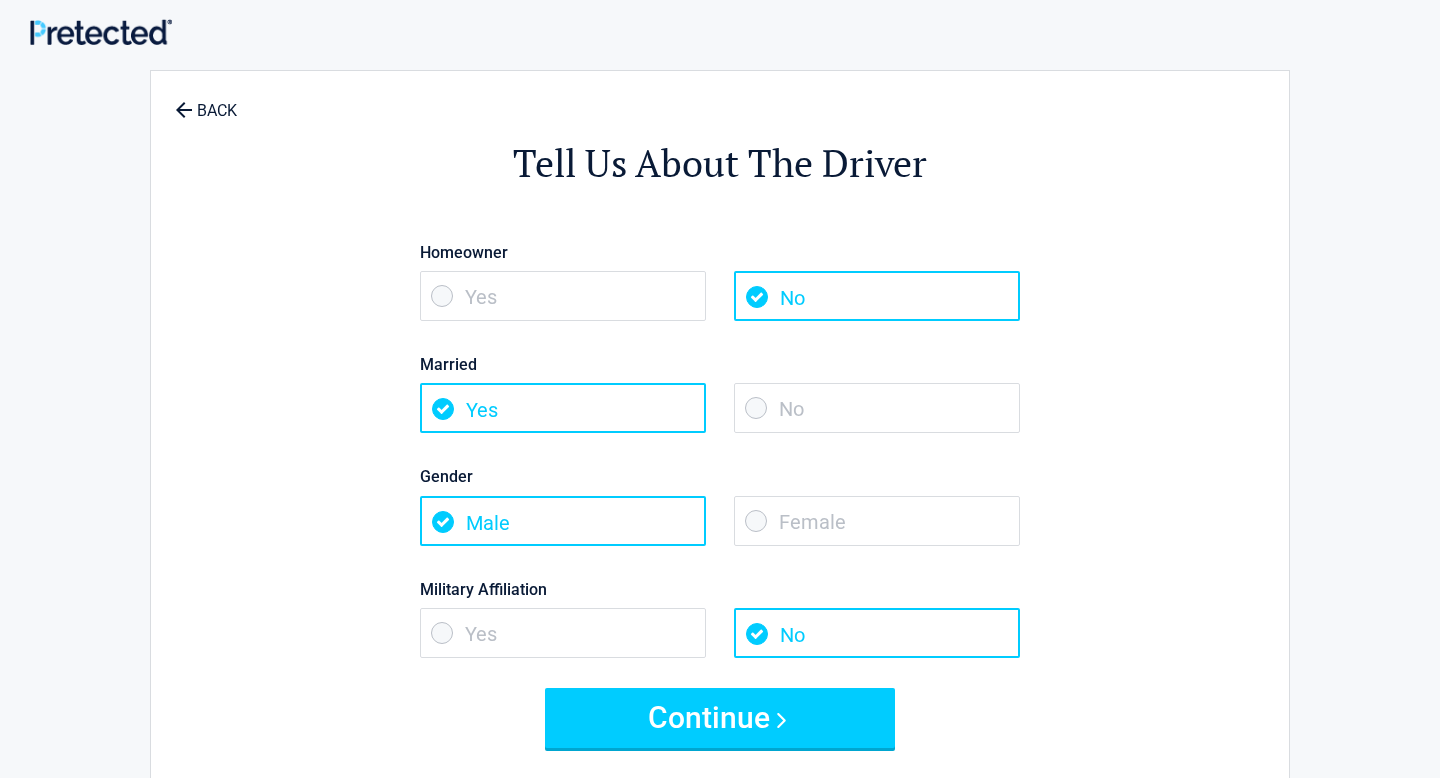 click on "No" at bounding box center (877, 408) 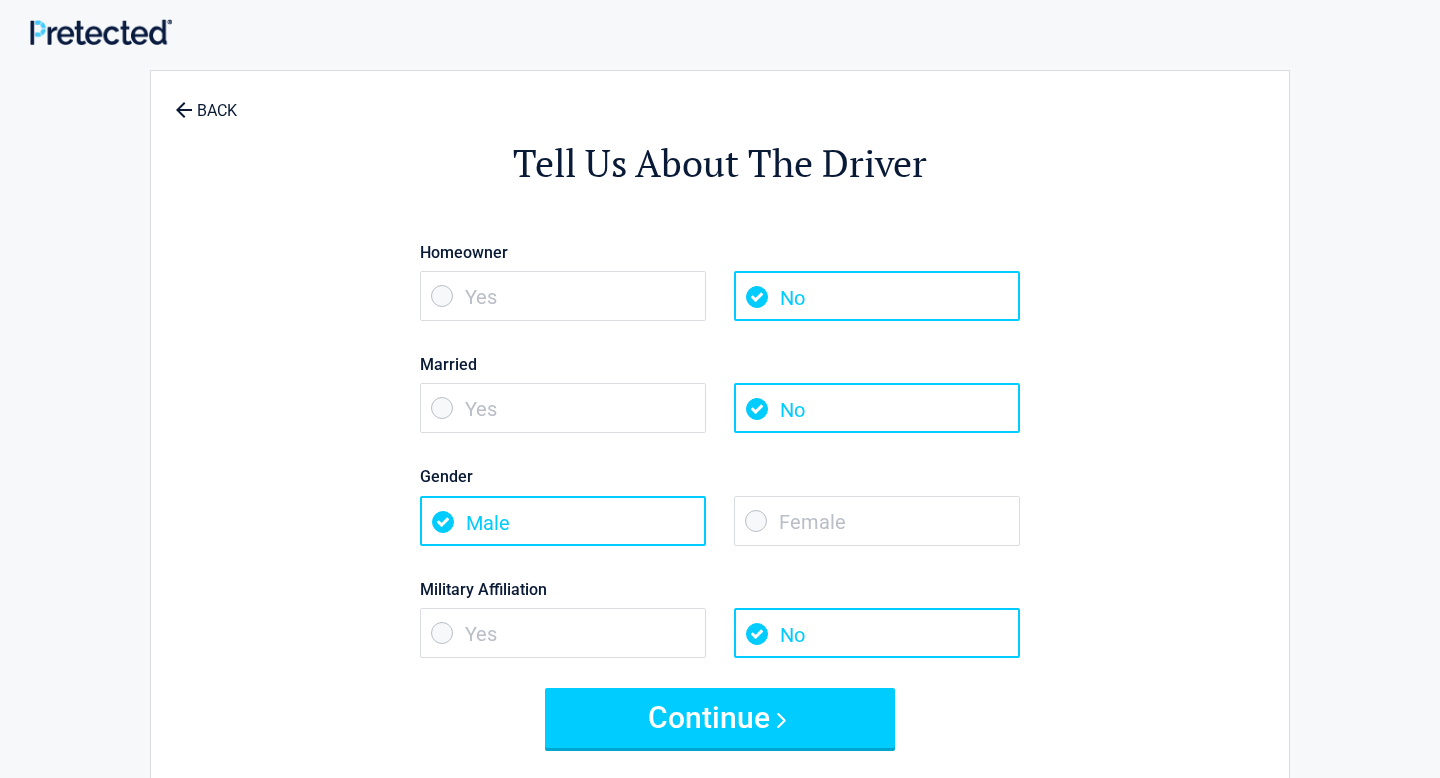 click on "Female" at bounding box center (877, 521) 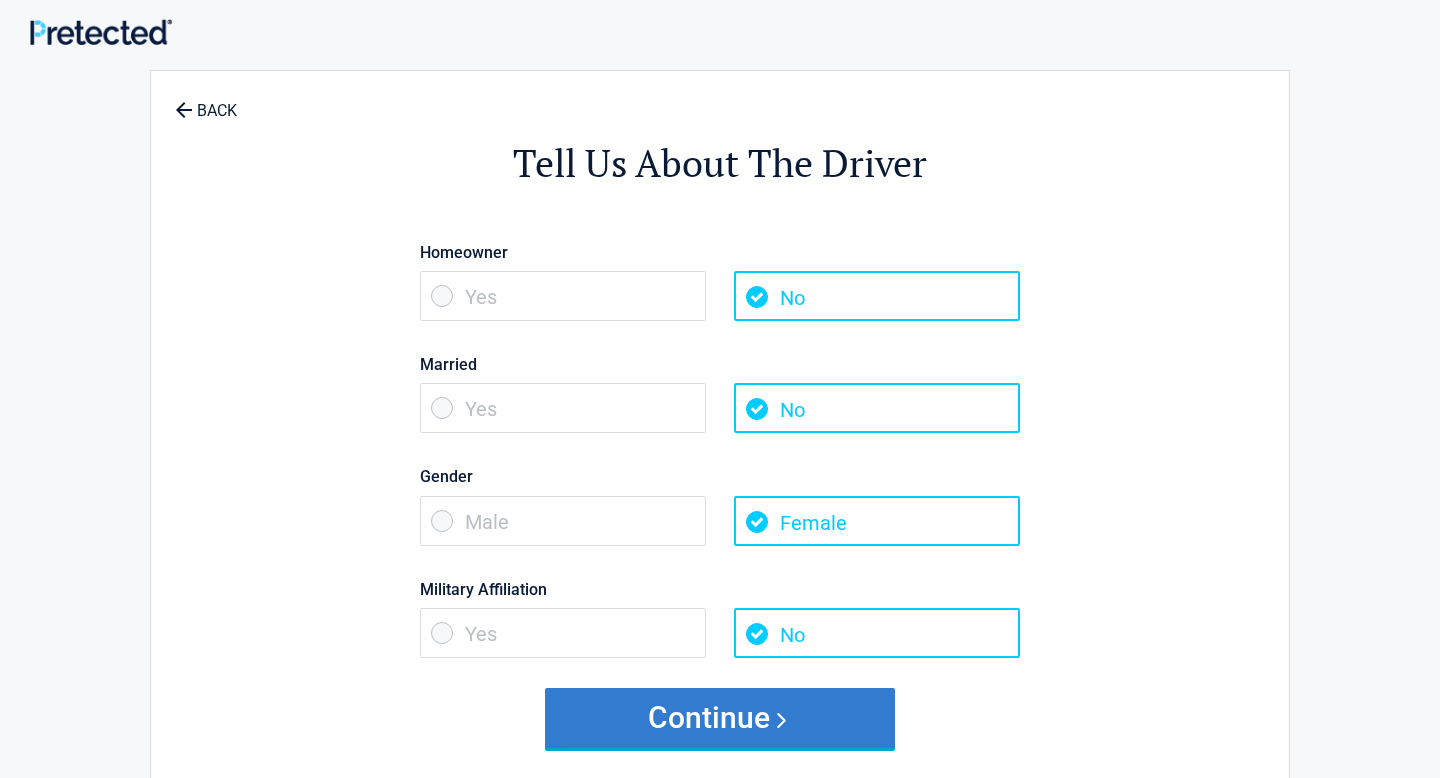 click on "Continue" at bounding box center [720, 718] 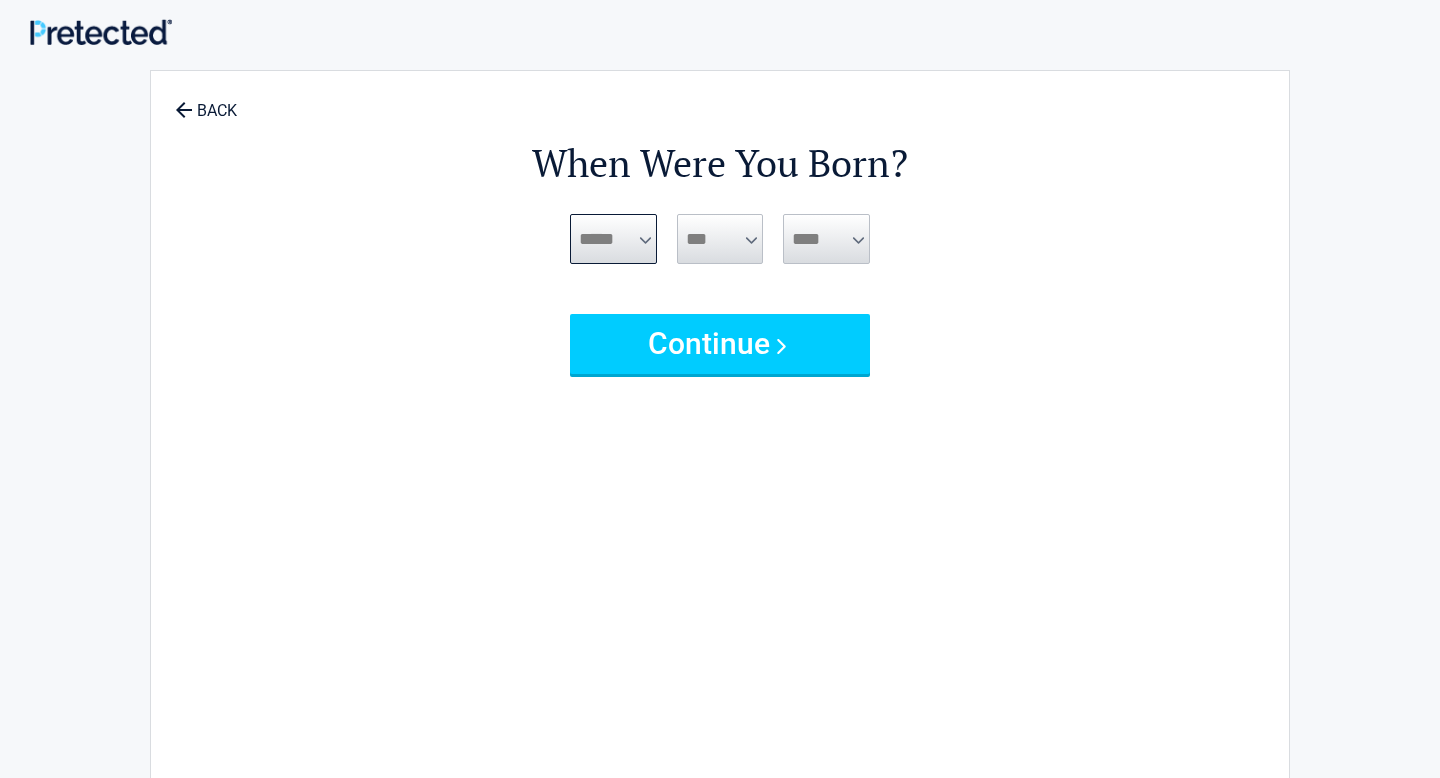 click on "*****
***
***
***
***
***
***
***
***
***
***
***
***" at bounding box center [613, 239] 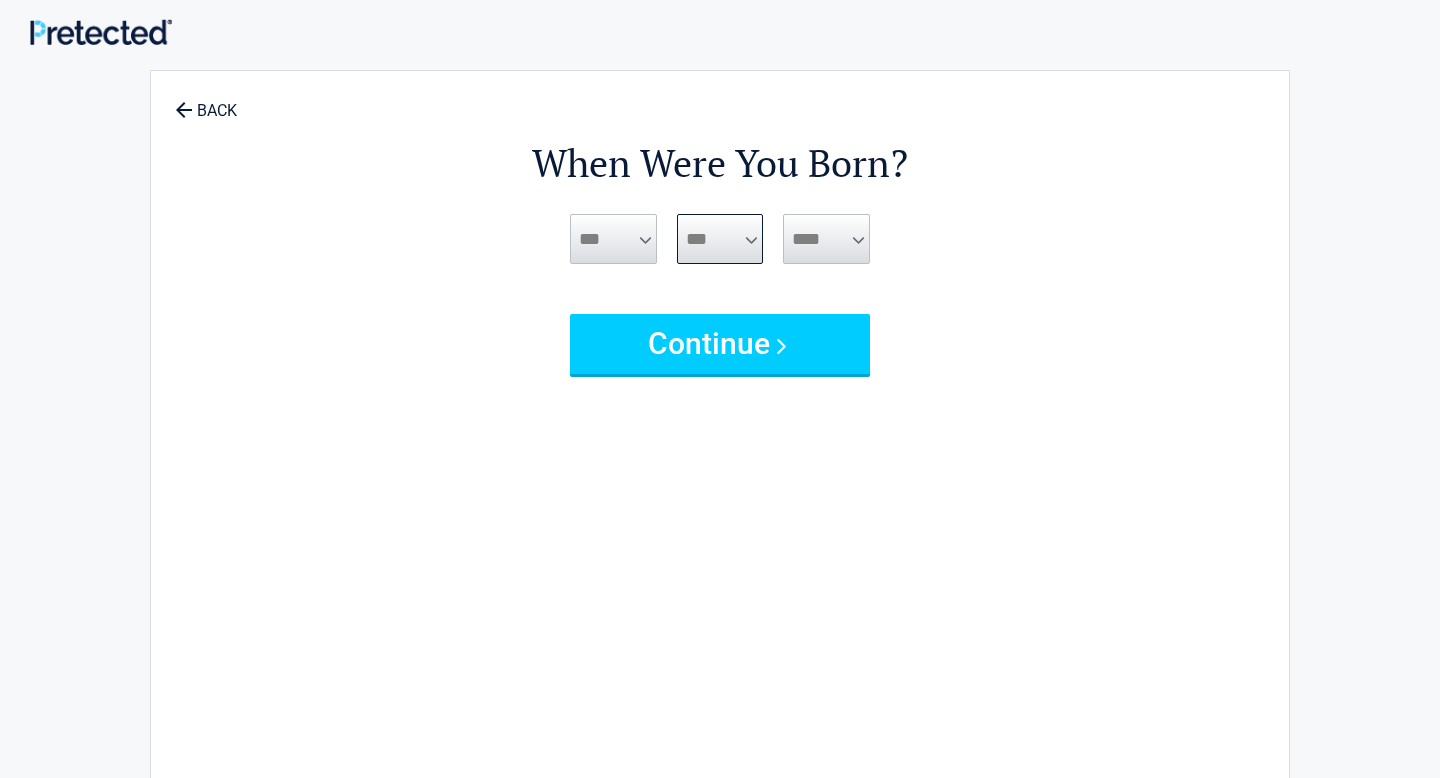 click on "*** * * * * * * * * * ** ** ** ** ** ** ** ** ** ** ** ** ** ** ** ** ** ** ** ** ** **" at bounding box center [720, 239] 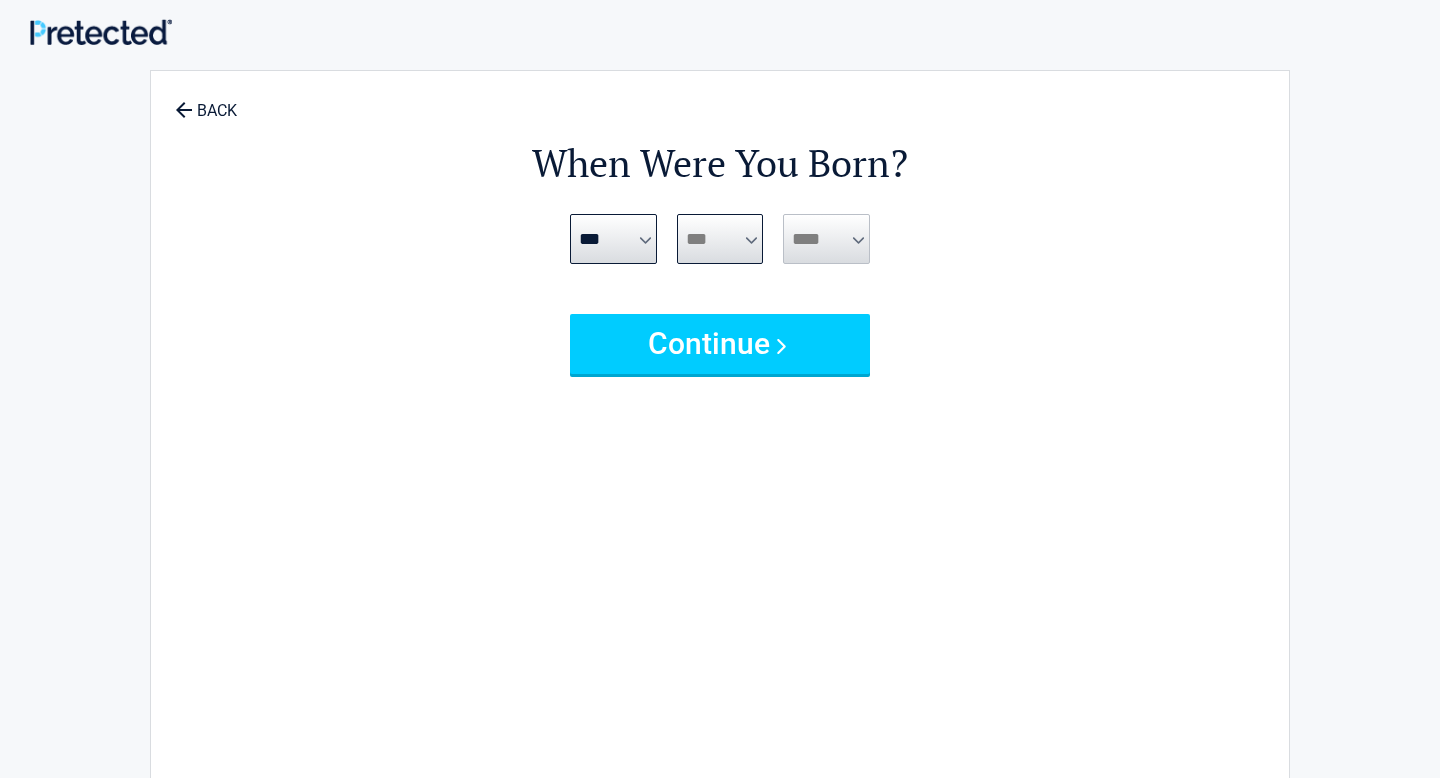 select on "**" 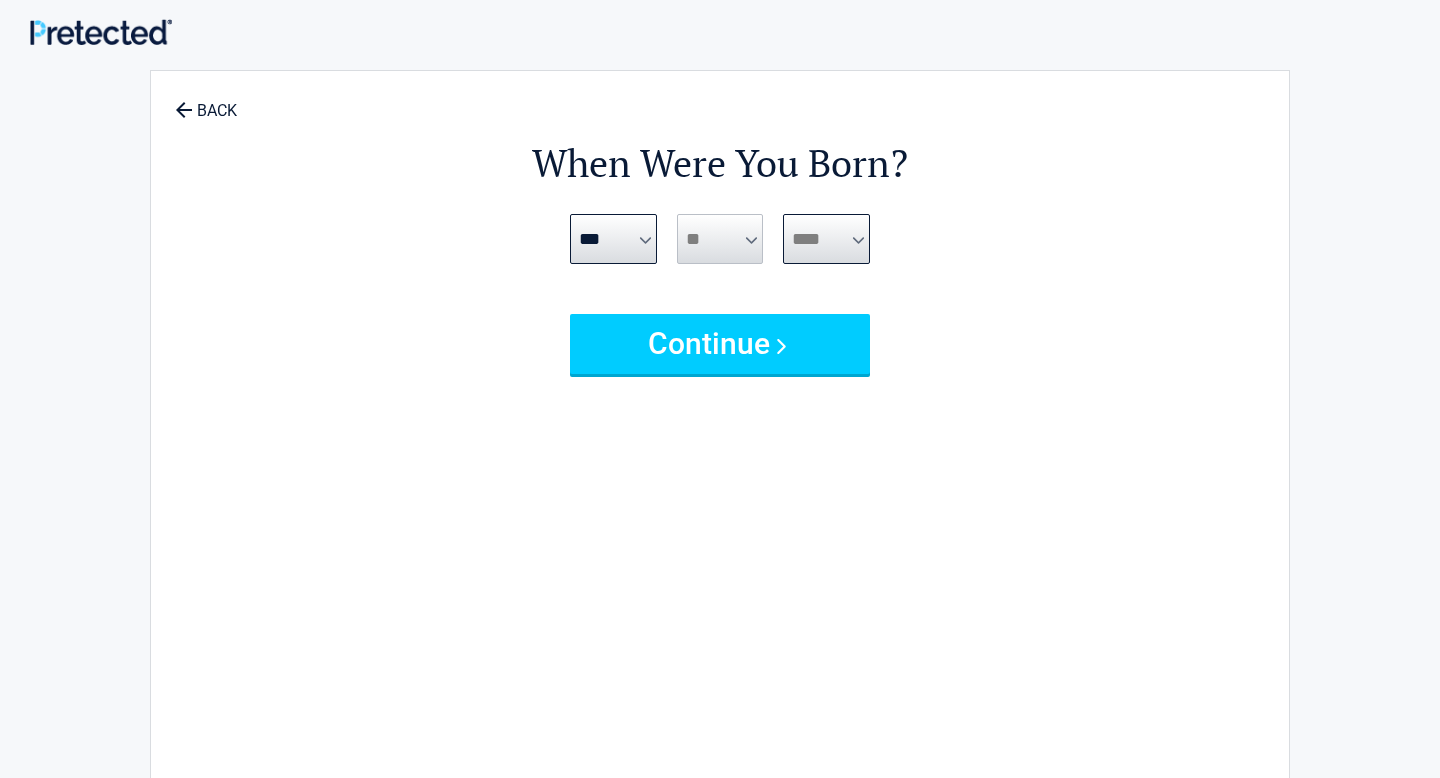 click on "****
****
****
****
****
****
****
****
****
****
****
****
****
****
****
****
****
****
****
****
****
****
****
****
****
****
****
****
****
****
****
****
****
****
****
****
****
****
****
****
****
****
****
****
****
****
****
****
****
****
****
****
****
****
****
****
****
****
****
****
****
****
****
****" at bounding box center [826, 239] 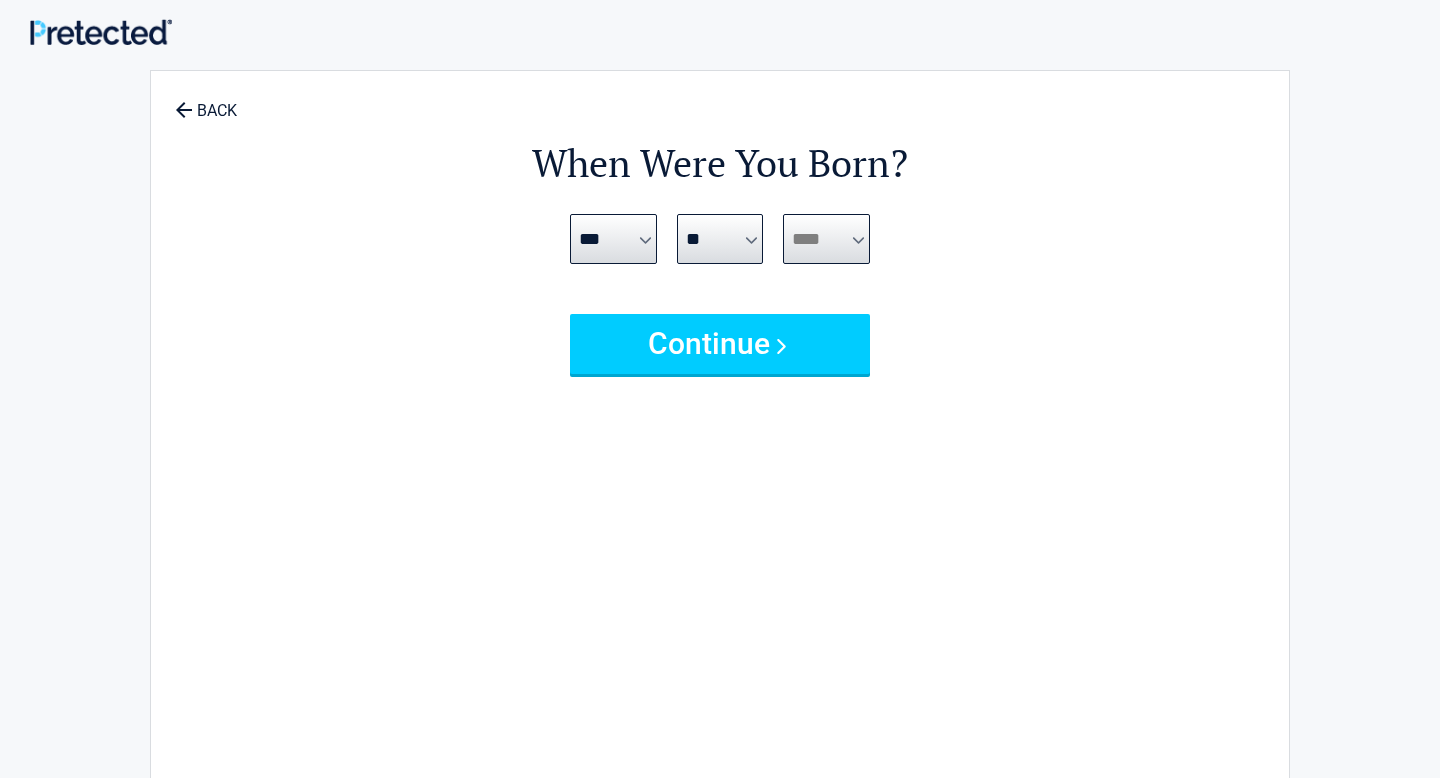 select on "****" 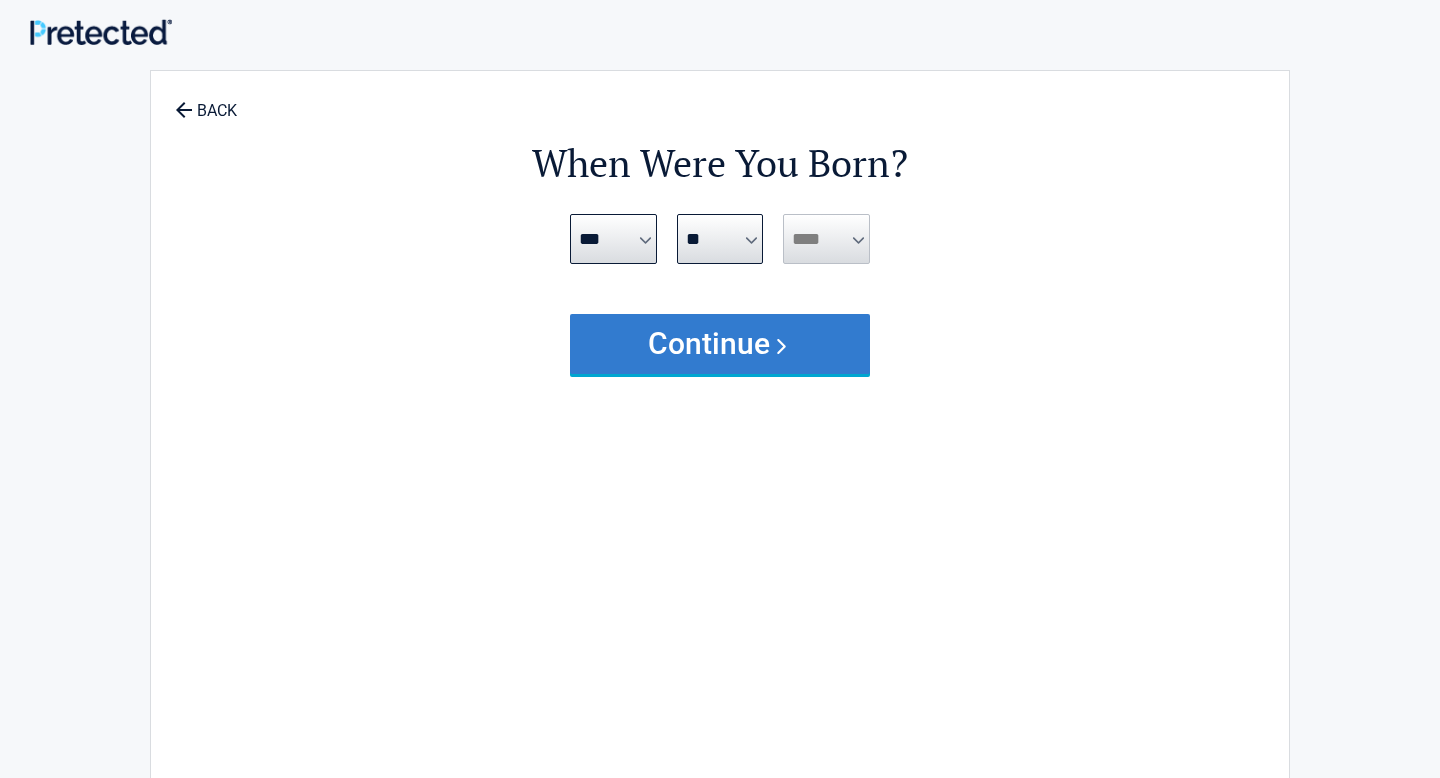 click on "Continue" at bounding box center (720, 344) 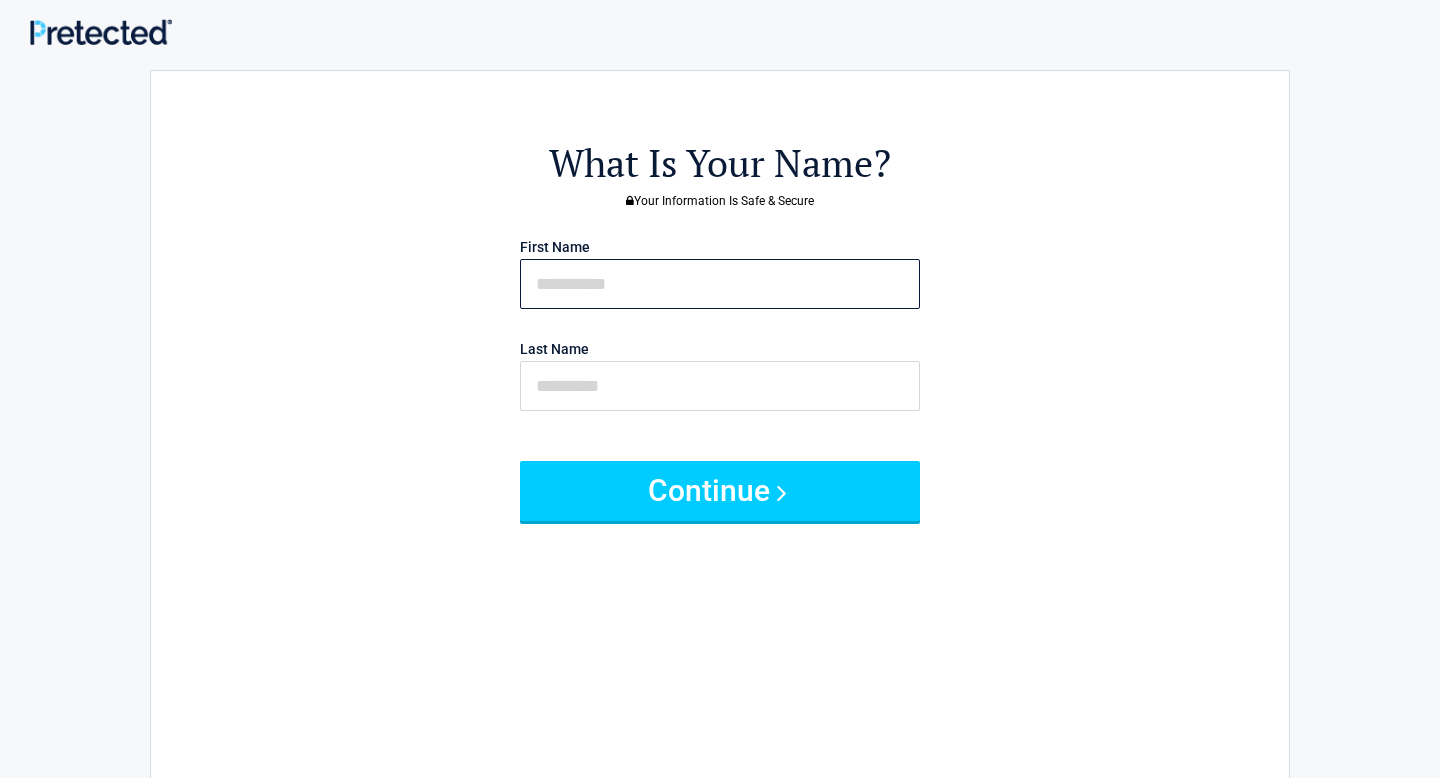 click at bounding box center [720, 284] 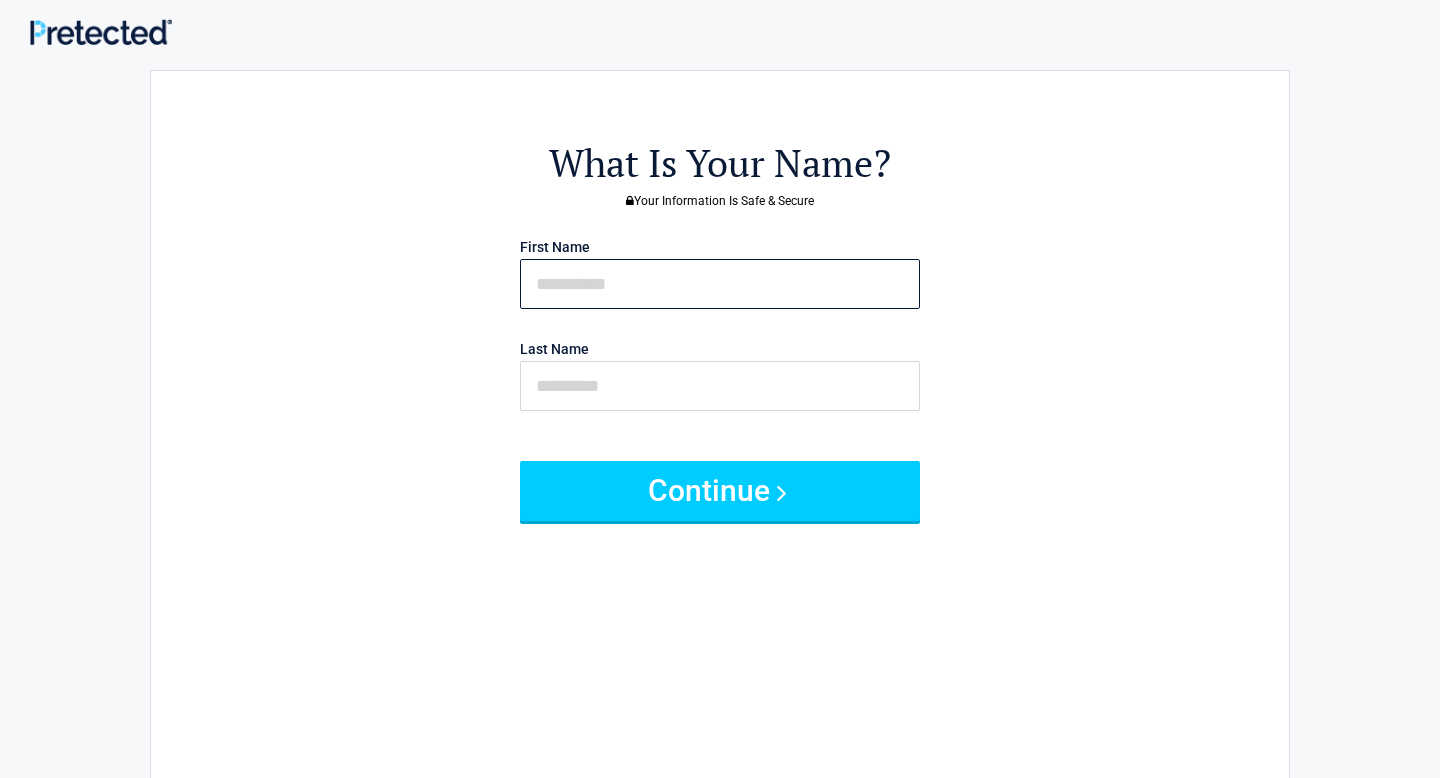 type on "******" 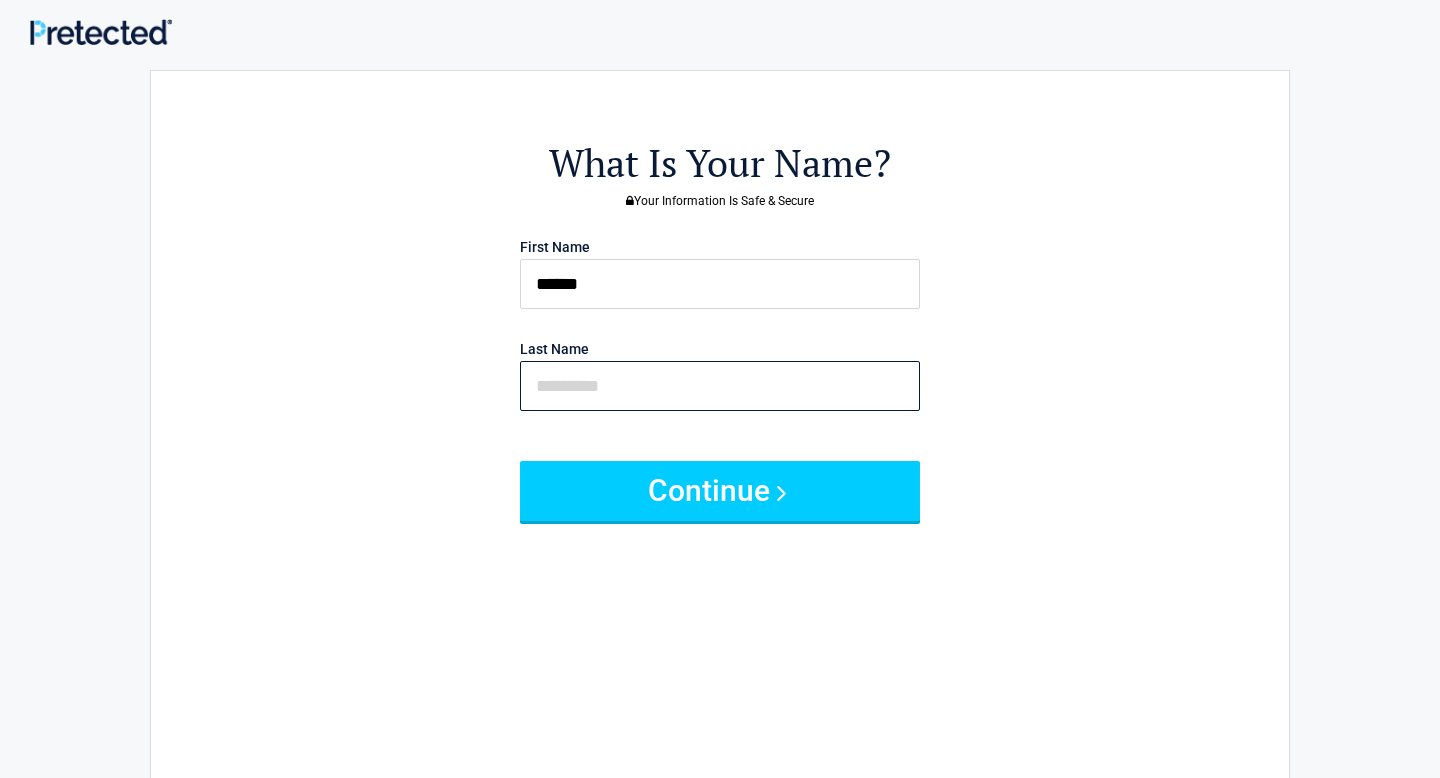type on "********" 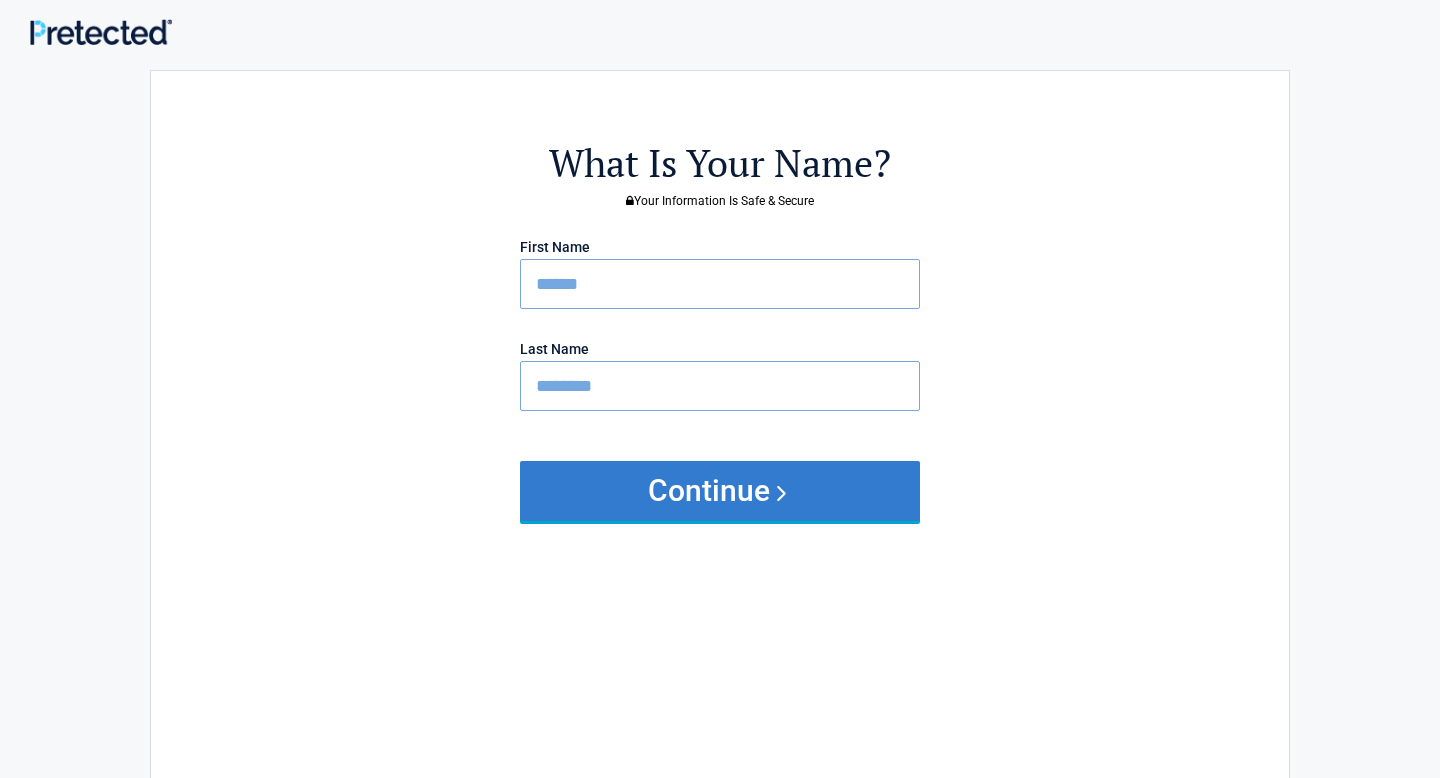 click on "Continue" at bounding box center [720, 491] 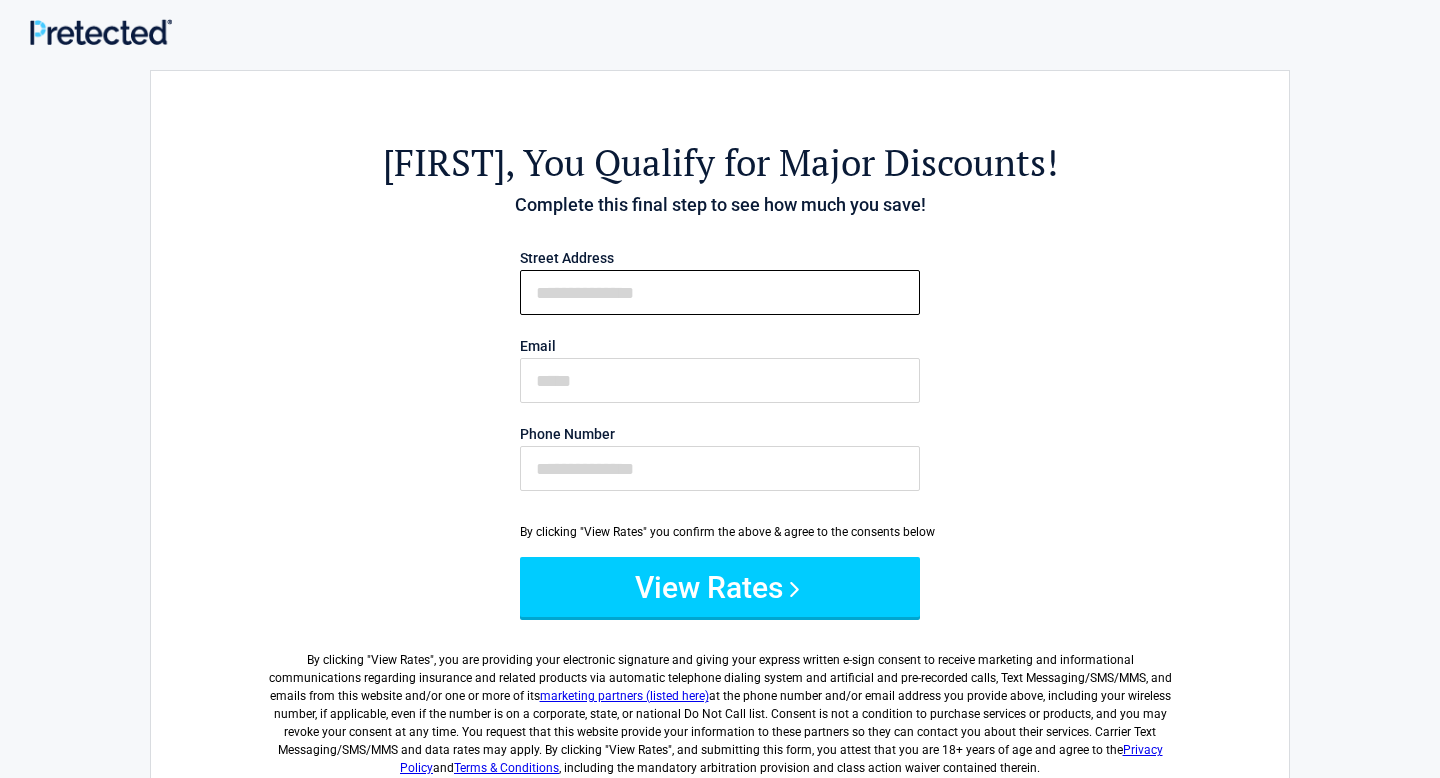 click on "First Name" at bounding box center (720, 292) 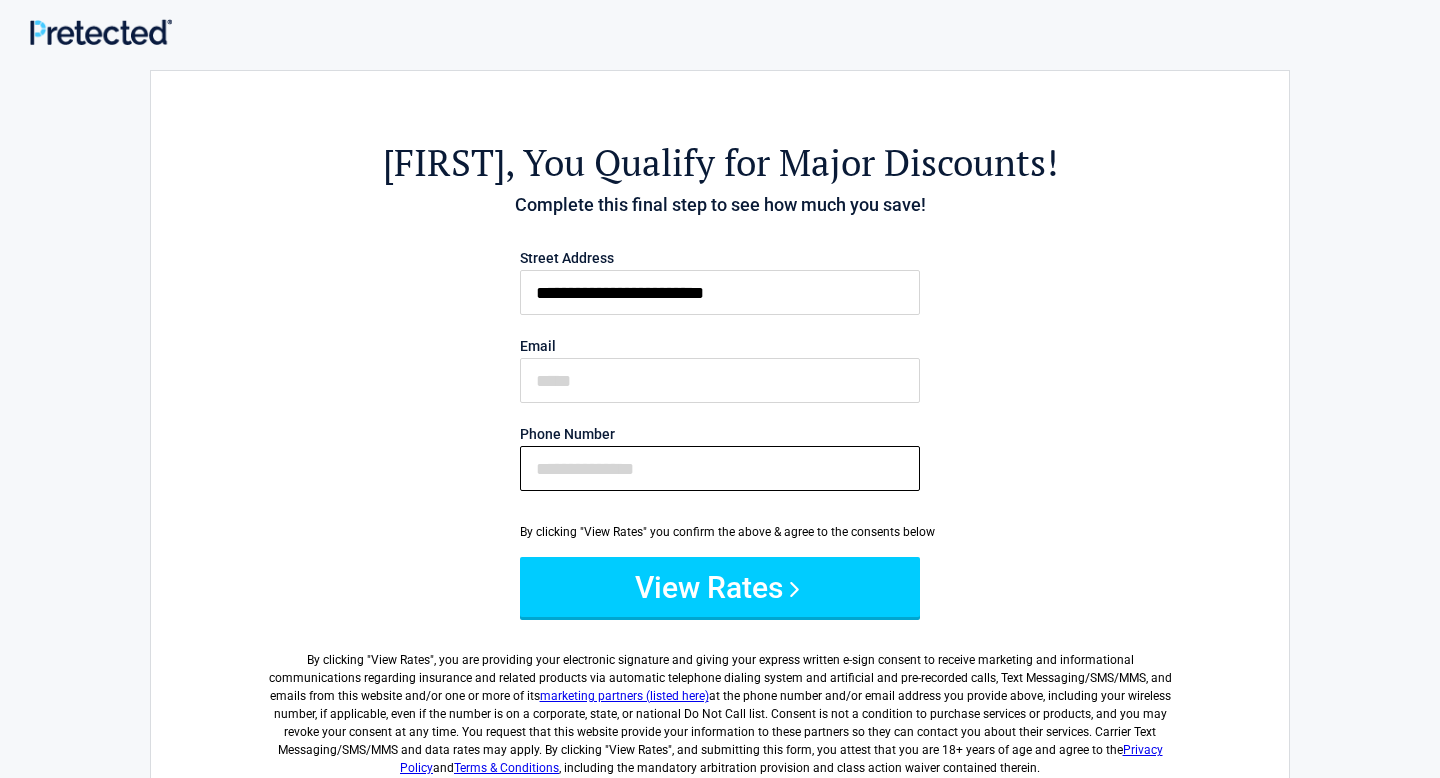 type on "**********" 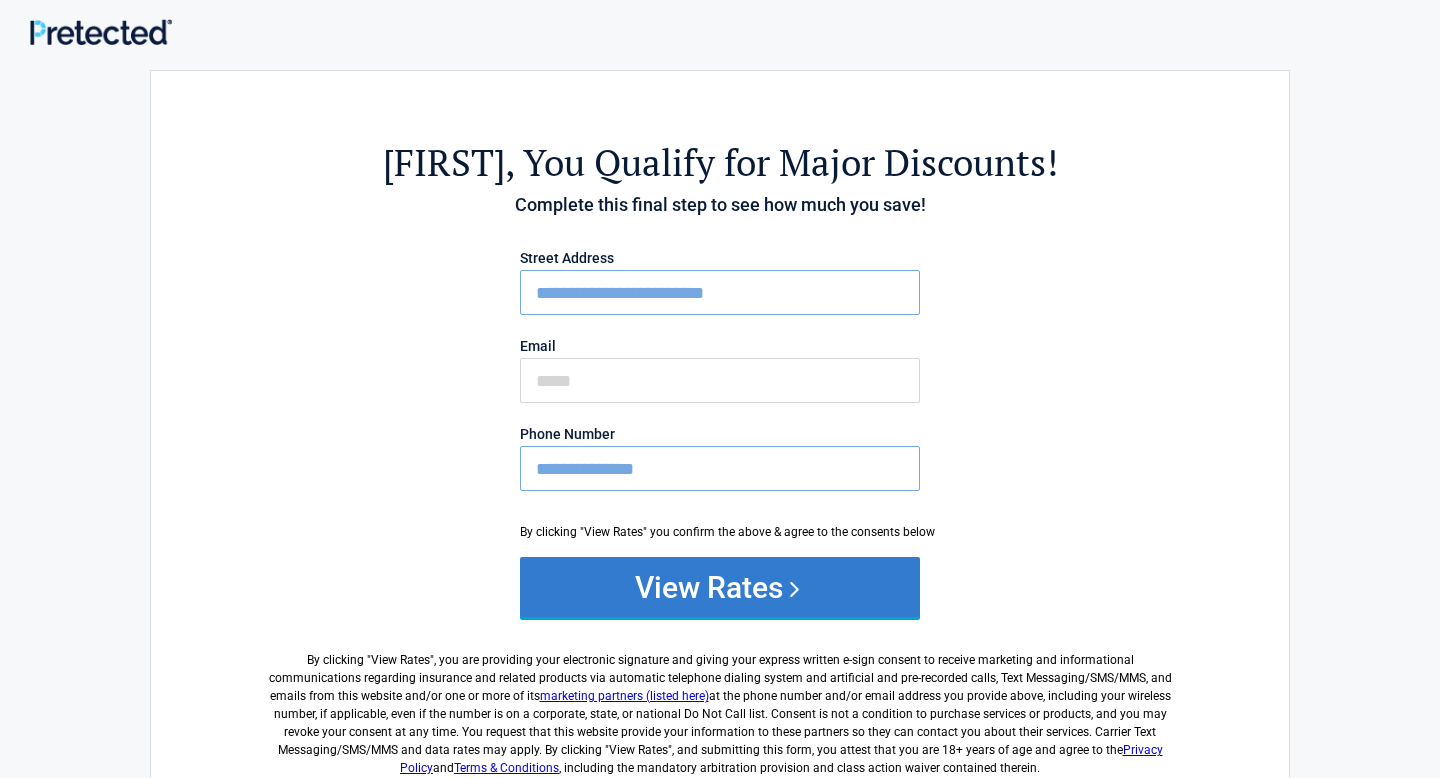 click on "View Rates" at bounding box center [720, 587] 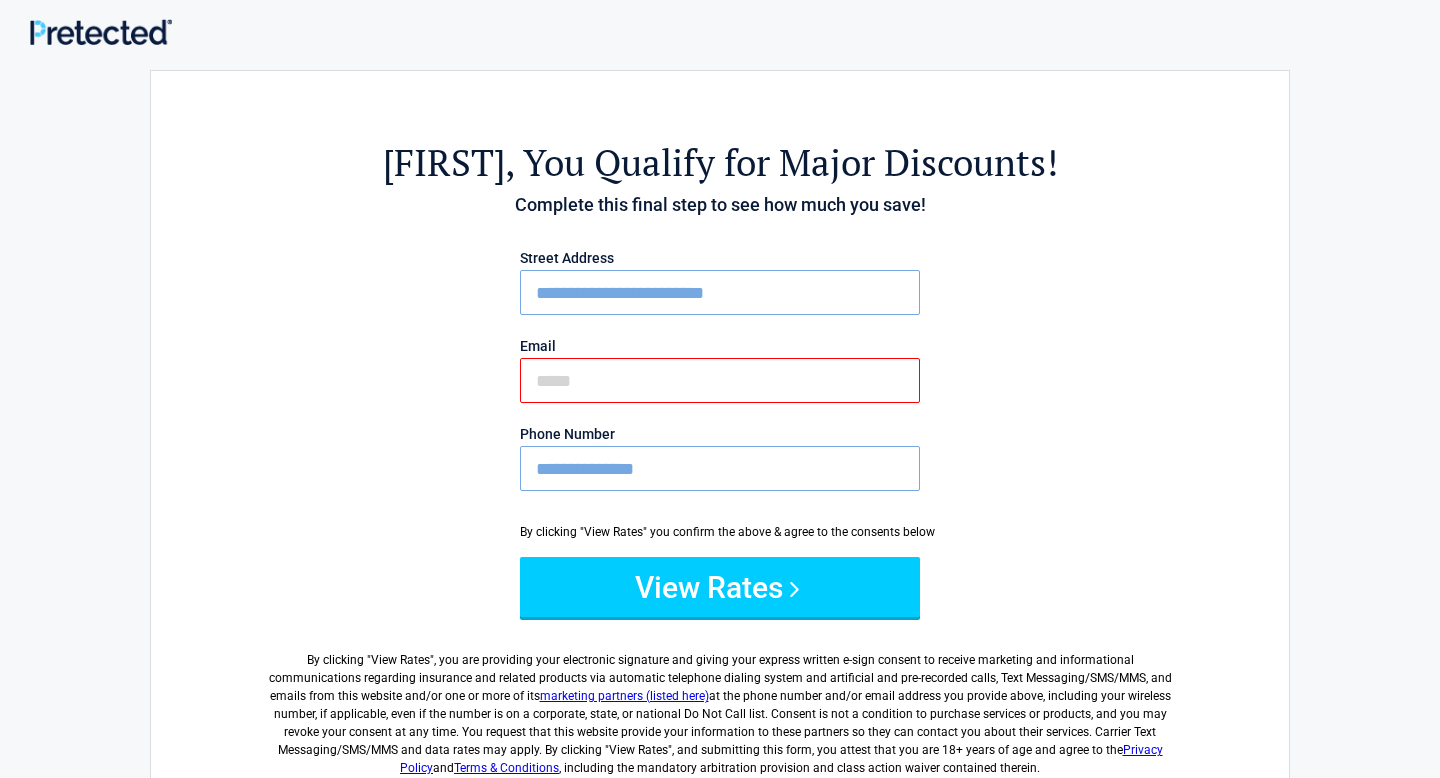 click on "Email" at bounding box center (720, 380) 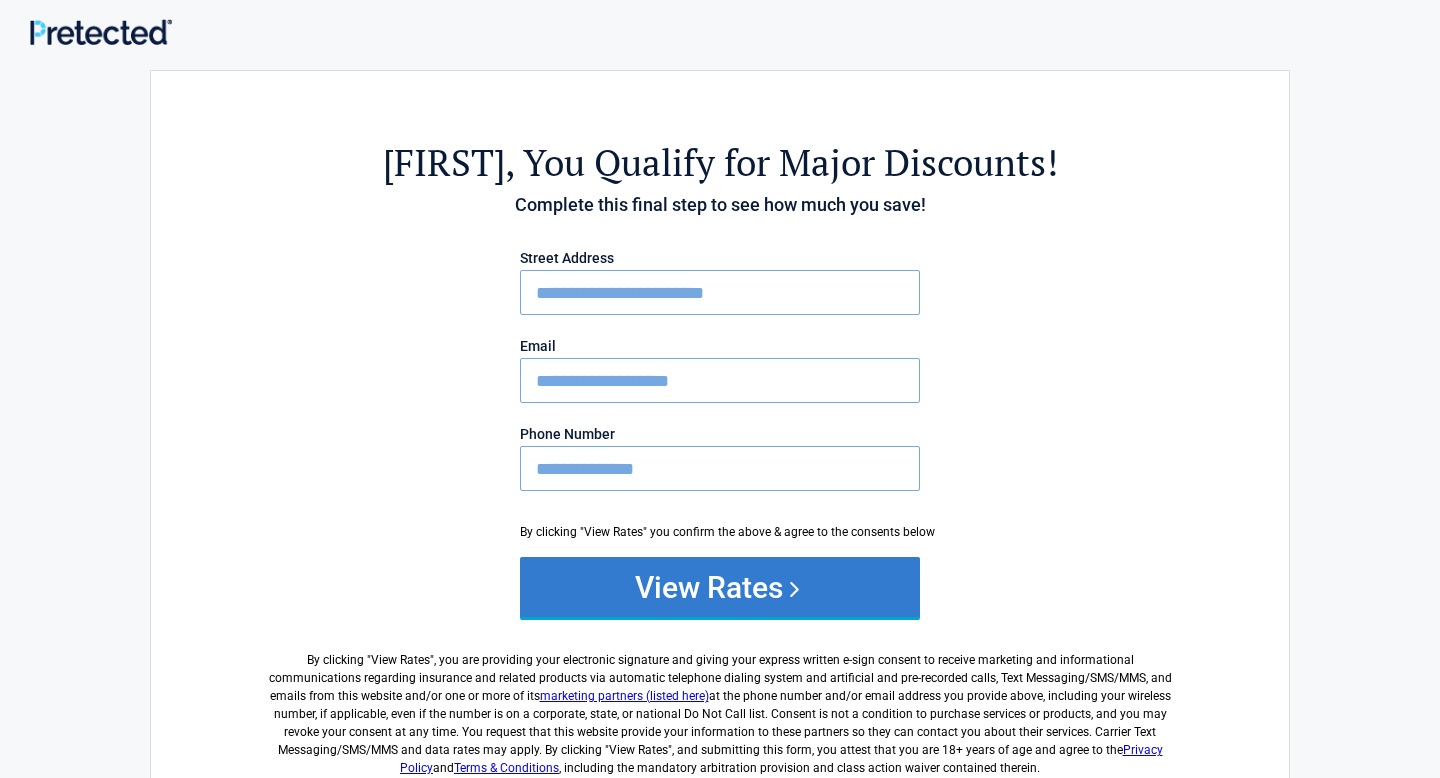 click on "View Rates" at bounding box center (720, 587) 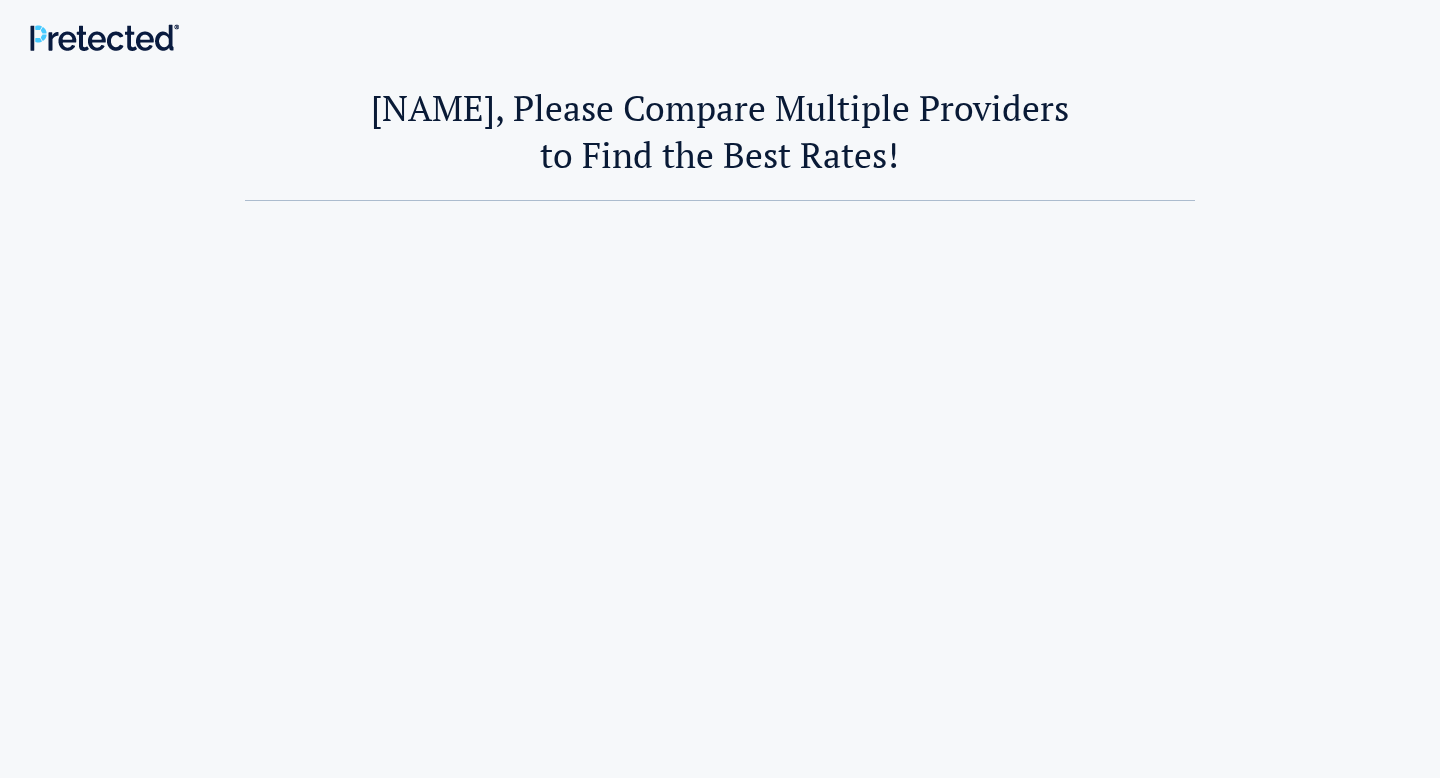 scroll, scrollTop: 0, scrollLeft: 0, axis: both 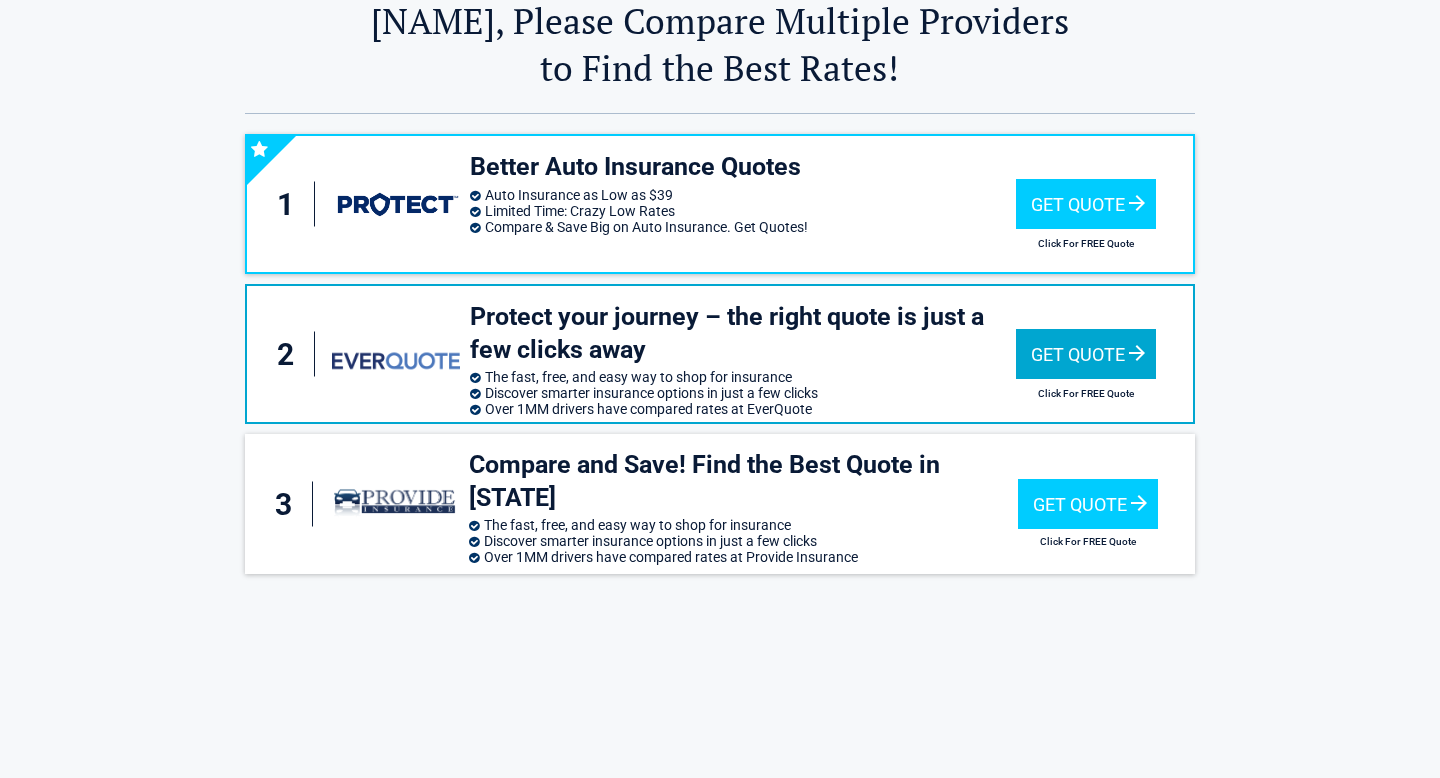 click on "Get Quote" at bounding box center (1086, 354) 